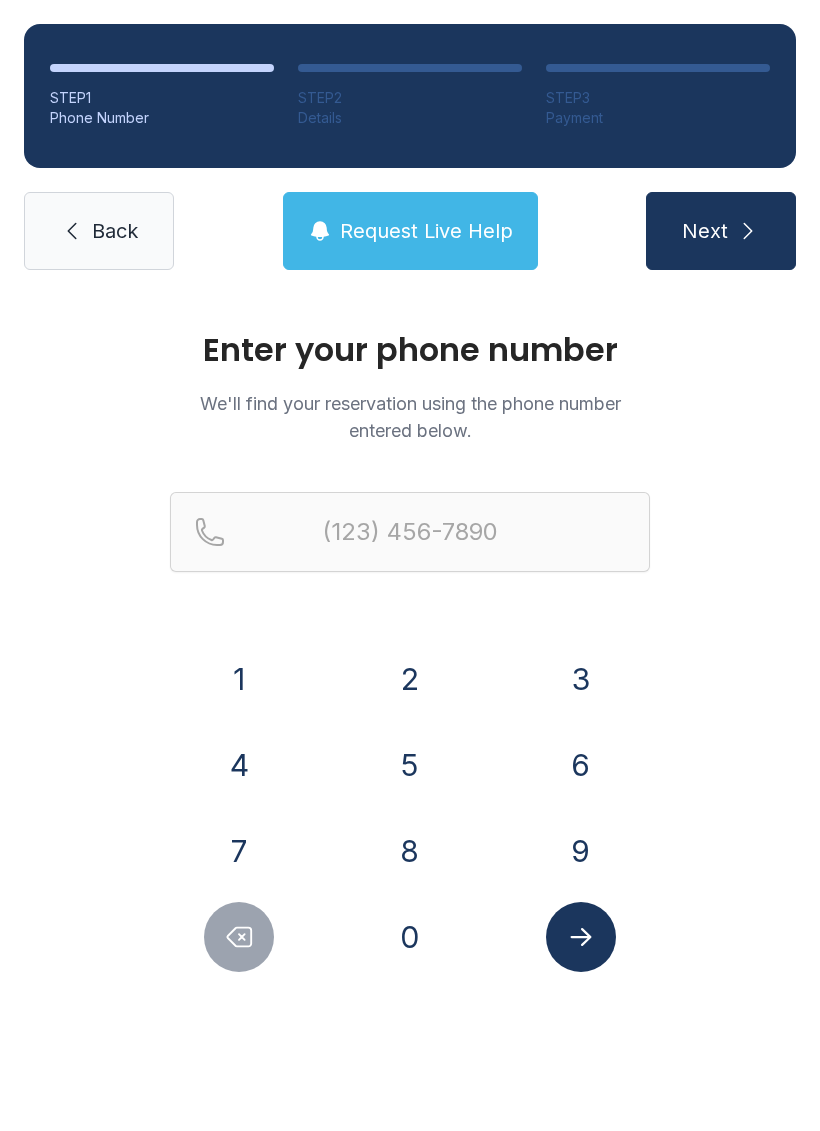 scroll, scrollTop: 0, scrollLeft: 0, axis: both 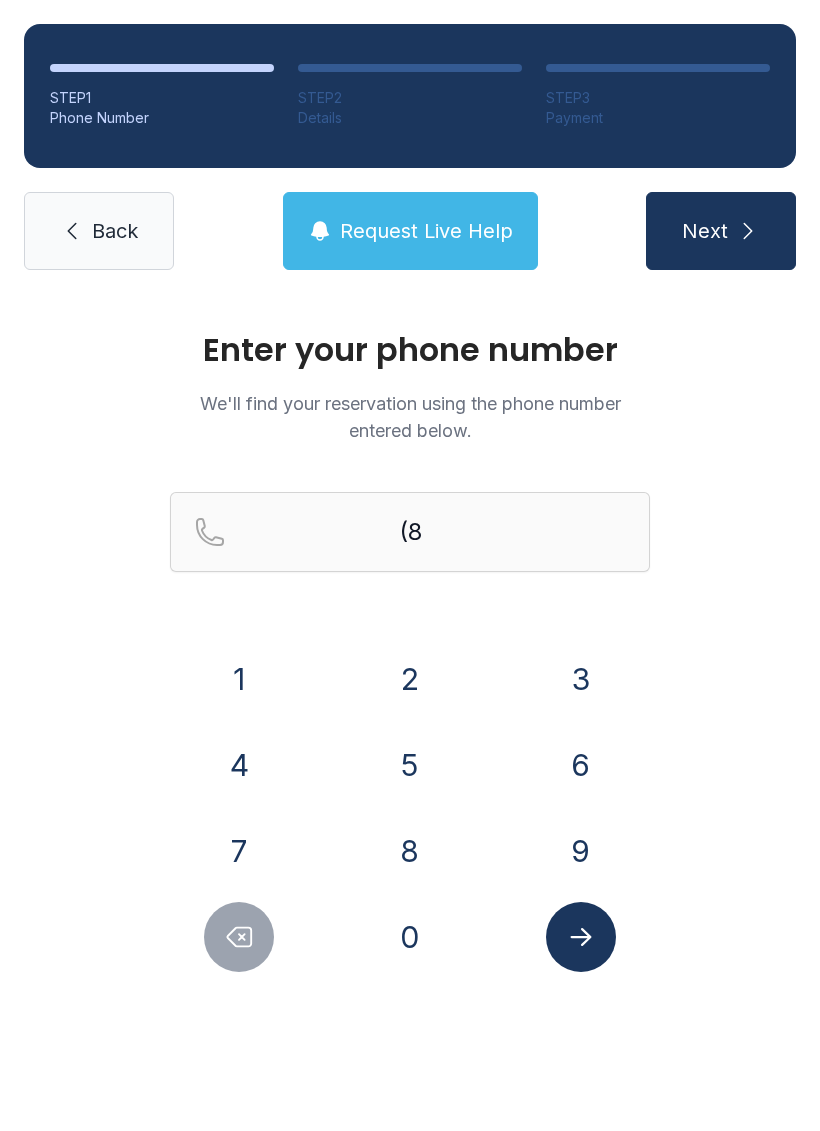 click on "6" at bounding box center [239, 679] 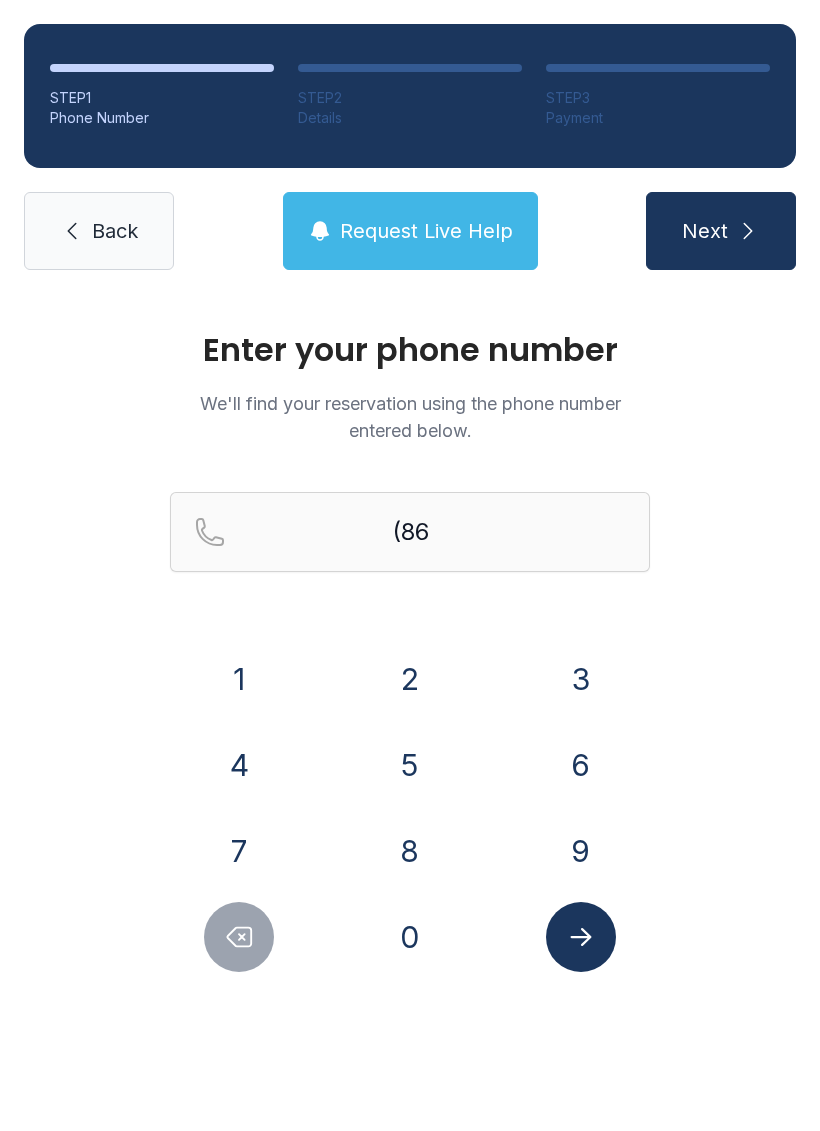 click on "4" at bounding box center [239, 679] 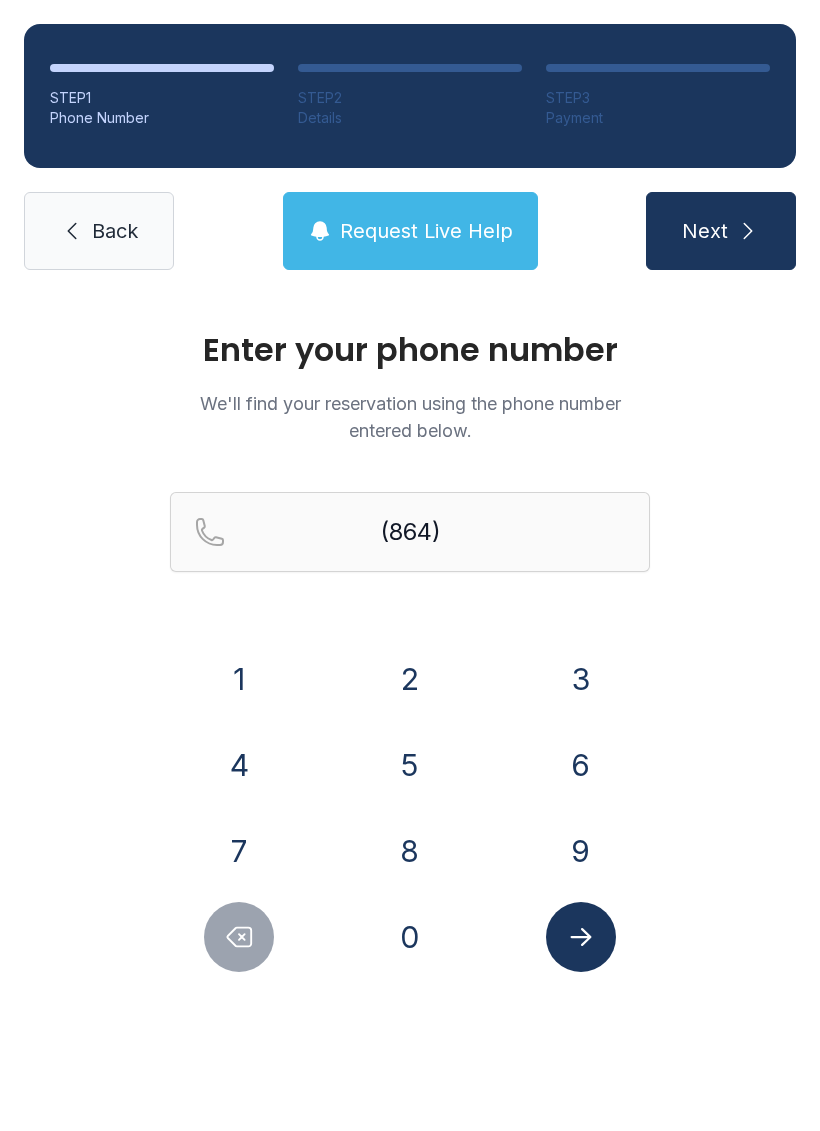 click on "7" at bounding box center [239, 679] 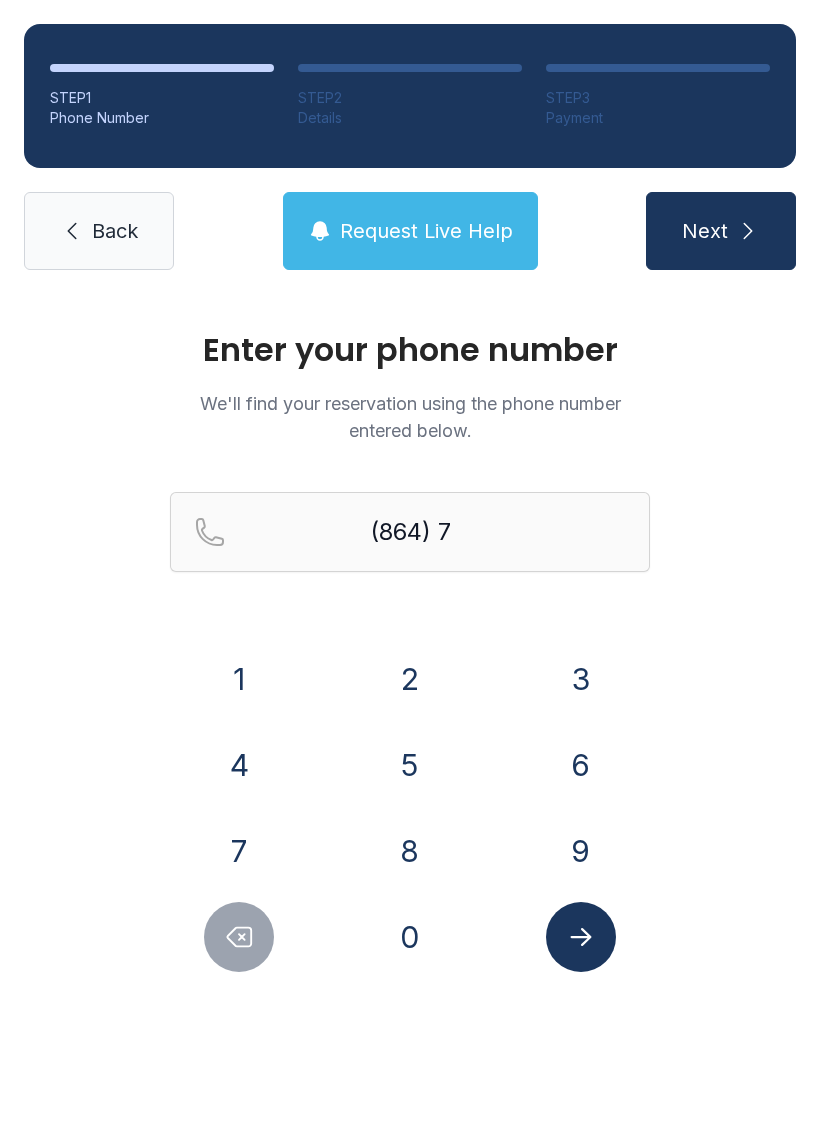click on "4" at bounding box center (239, 679) 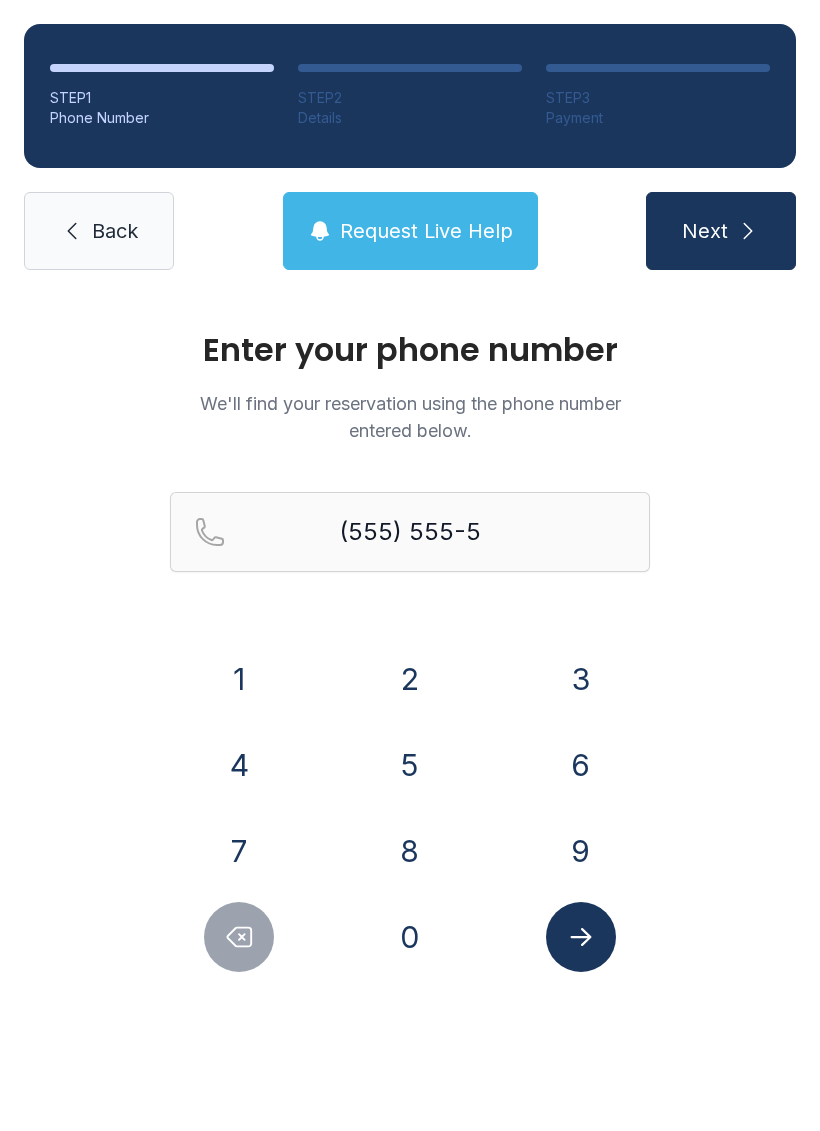 click on "9" at bounding box center [239, 679] 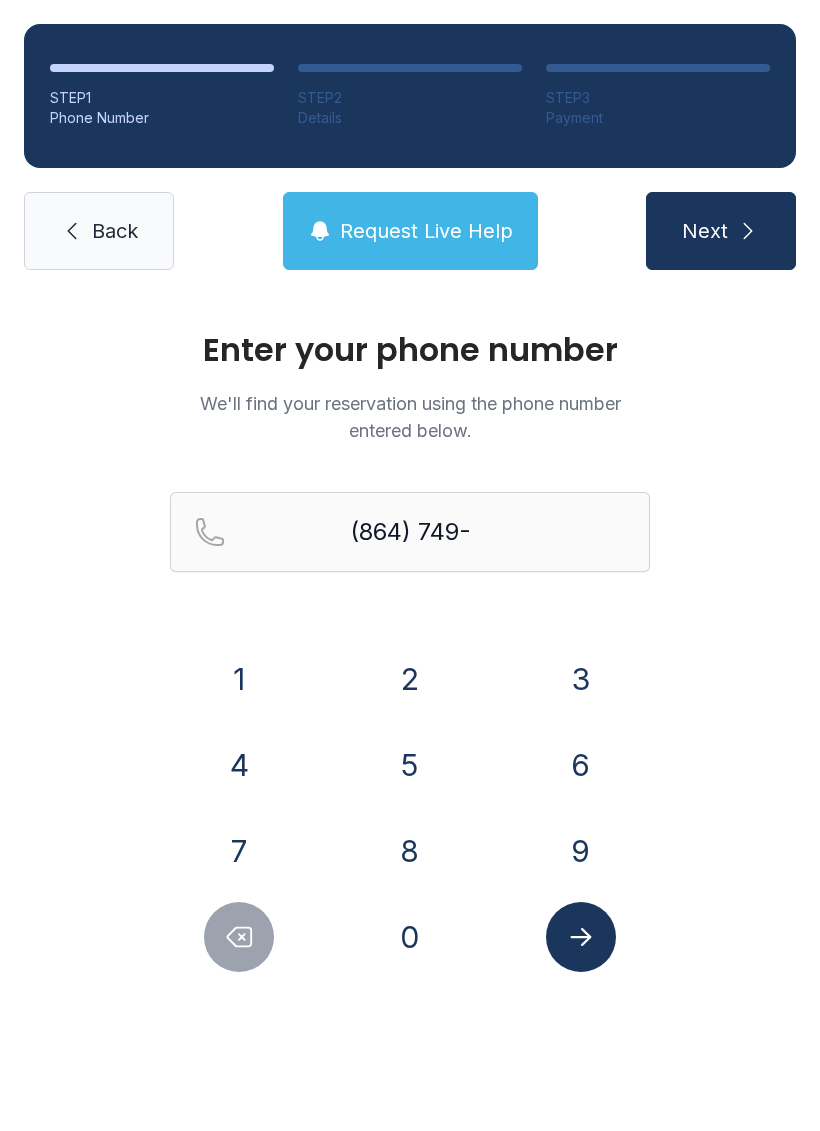 click on "4" at bounding box center [239, 679] 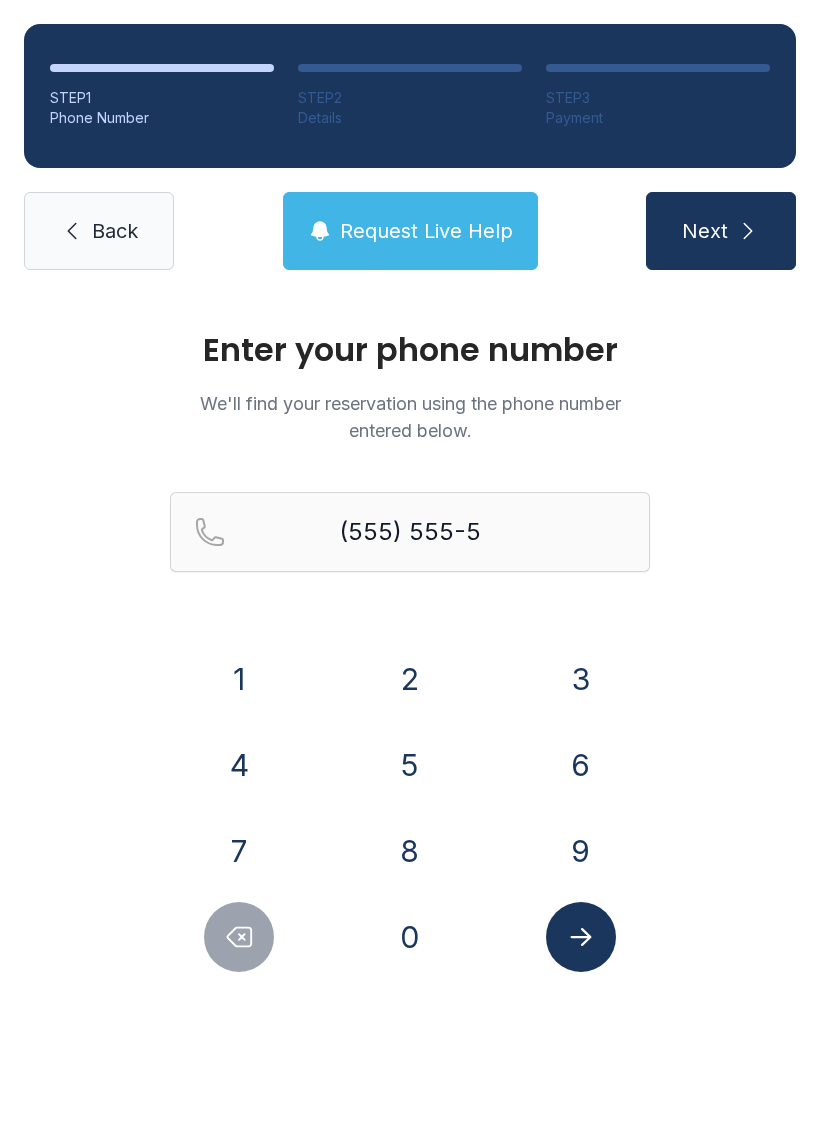 click on "5" at bounding box center [239, 679] 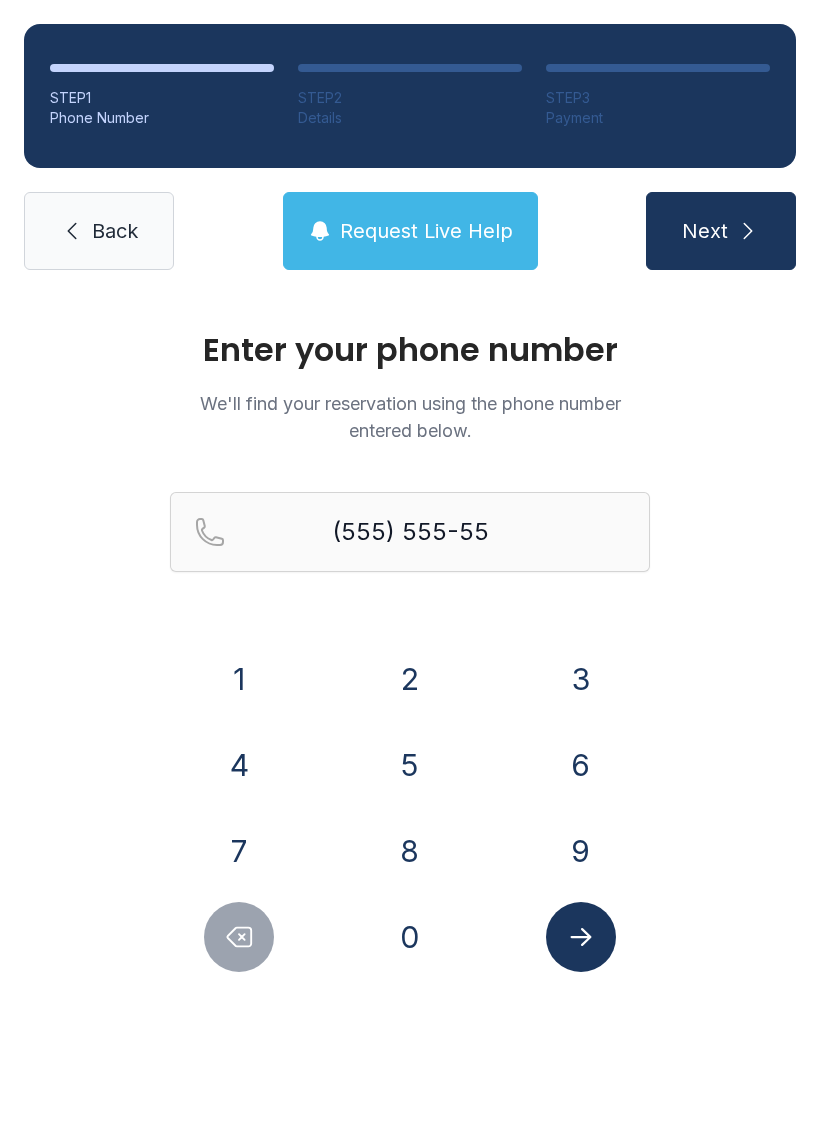 click on "3" at bounding box center (239, 679) 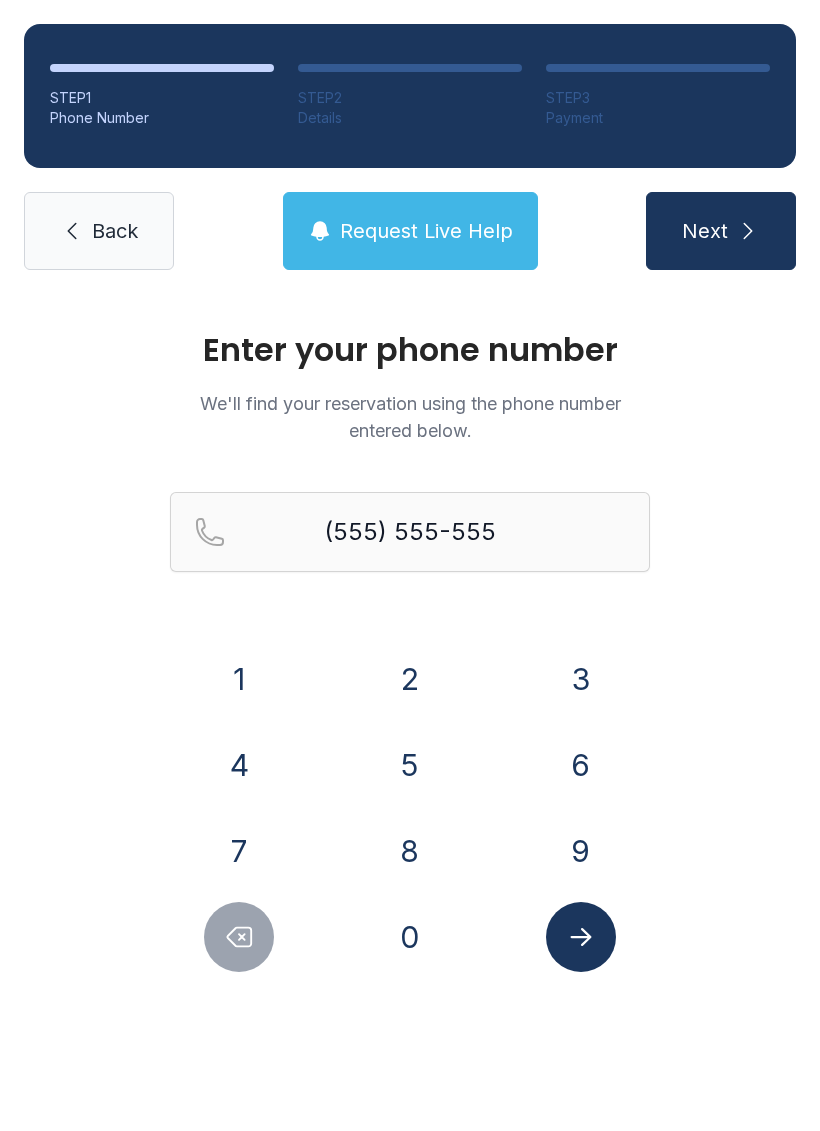 click on "3" at bounding box center [239, 679] 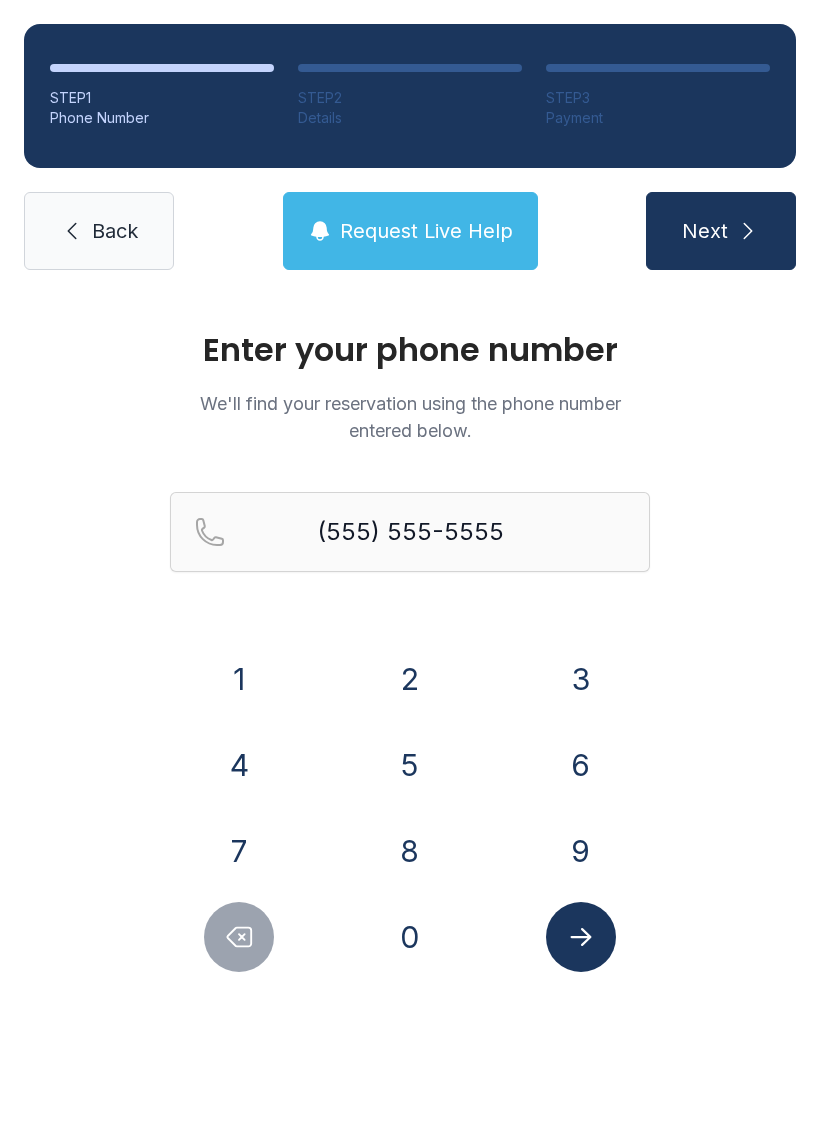 click at bounding box center (581, 937) 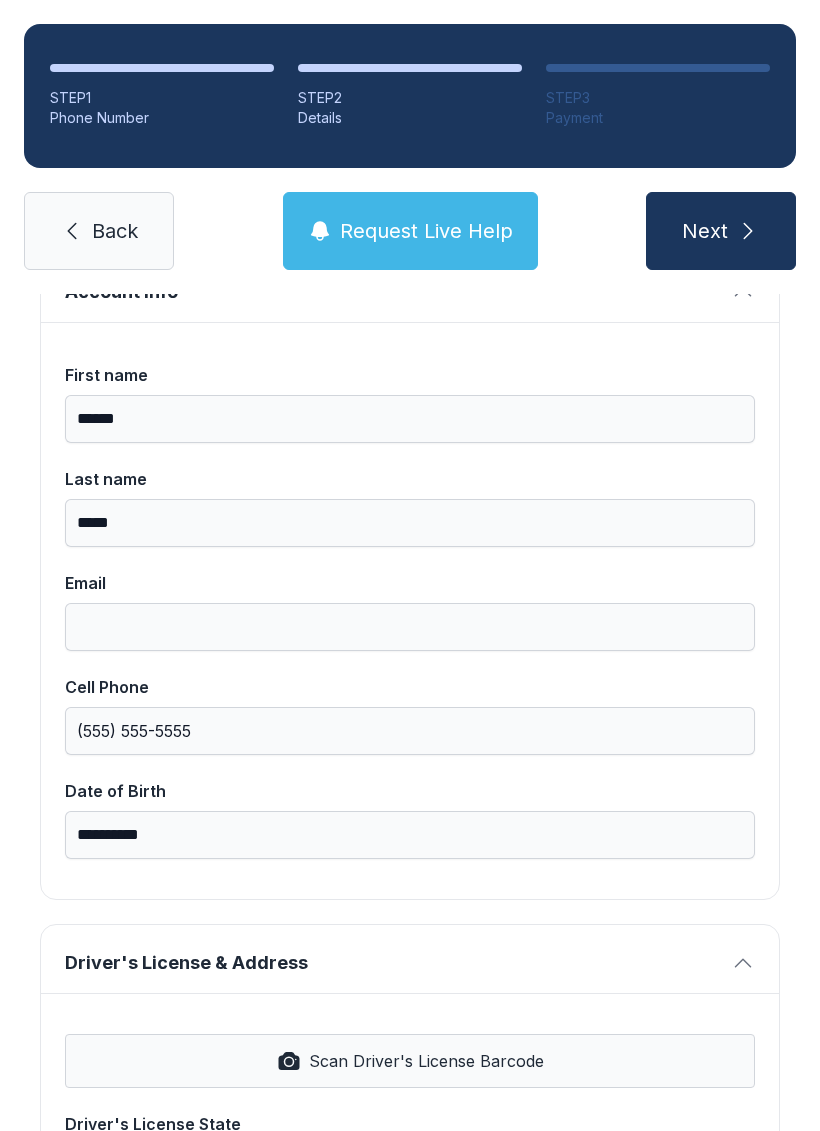 scroll, scrollTop: 161, scrollLeft: 0, axis: vertical 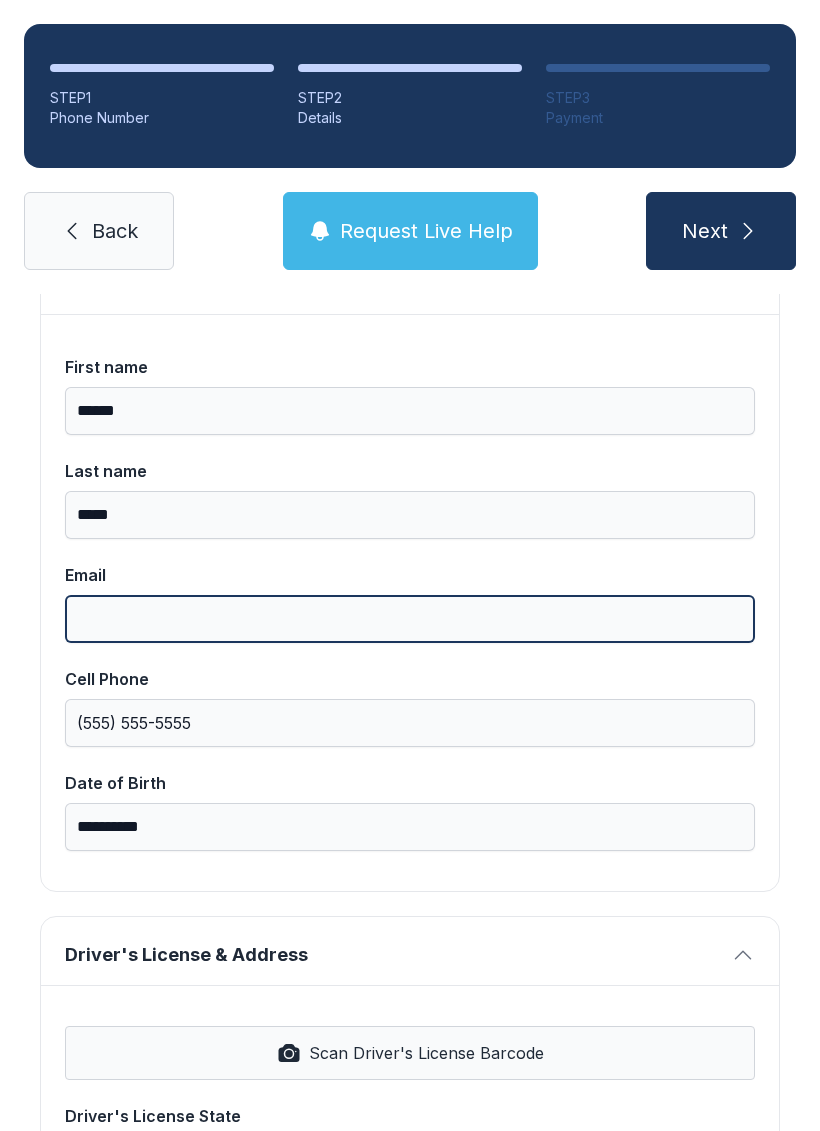 click on "Email" at bounding box center [410, 619] 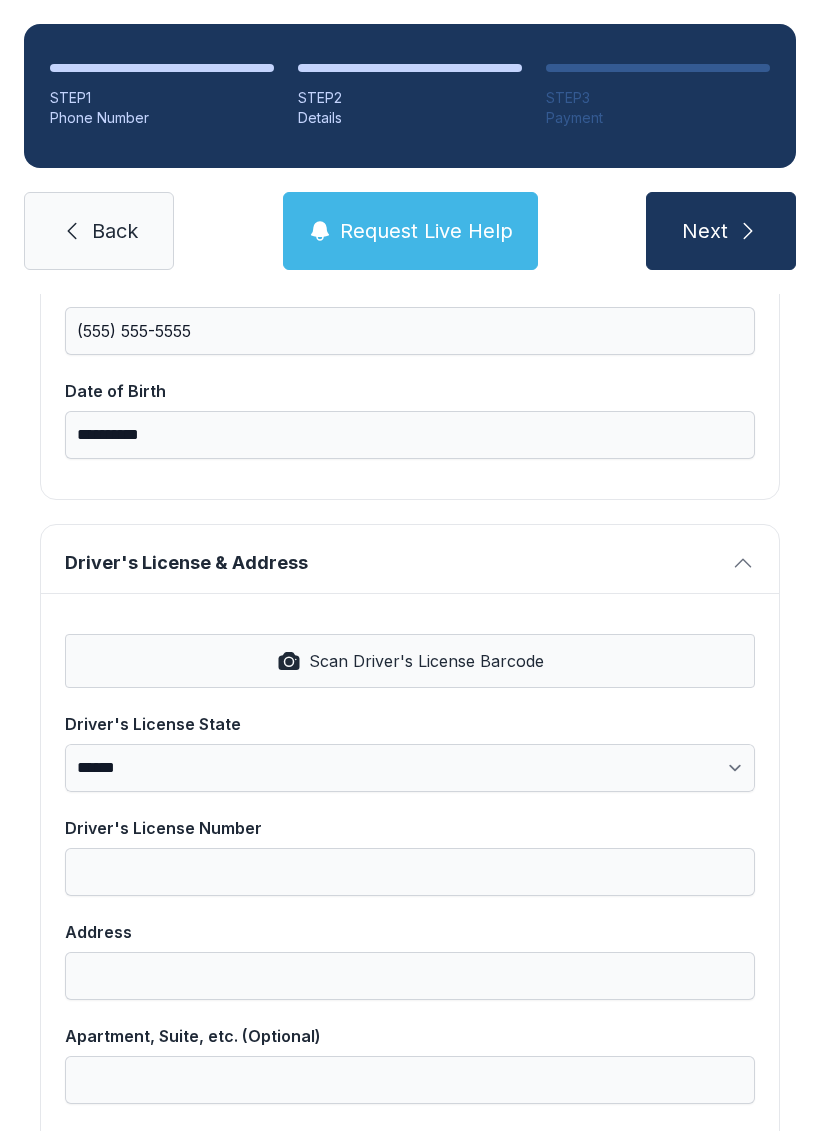 scroll, scrollTop: 560, scrollLeft: 0, axis: vertical 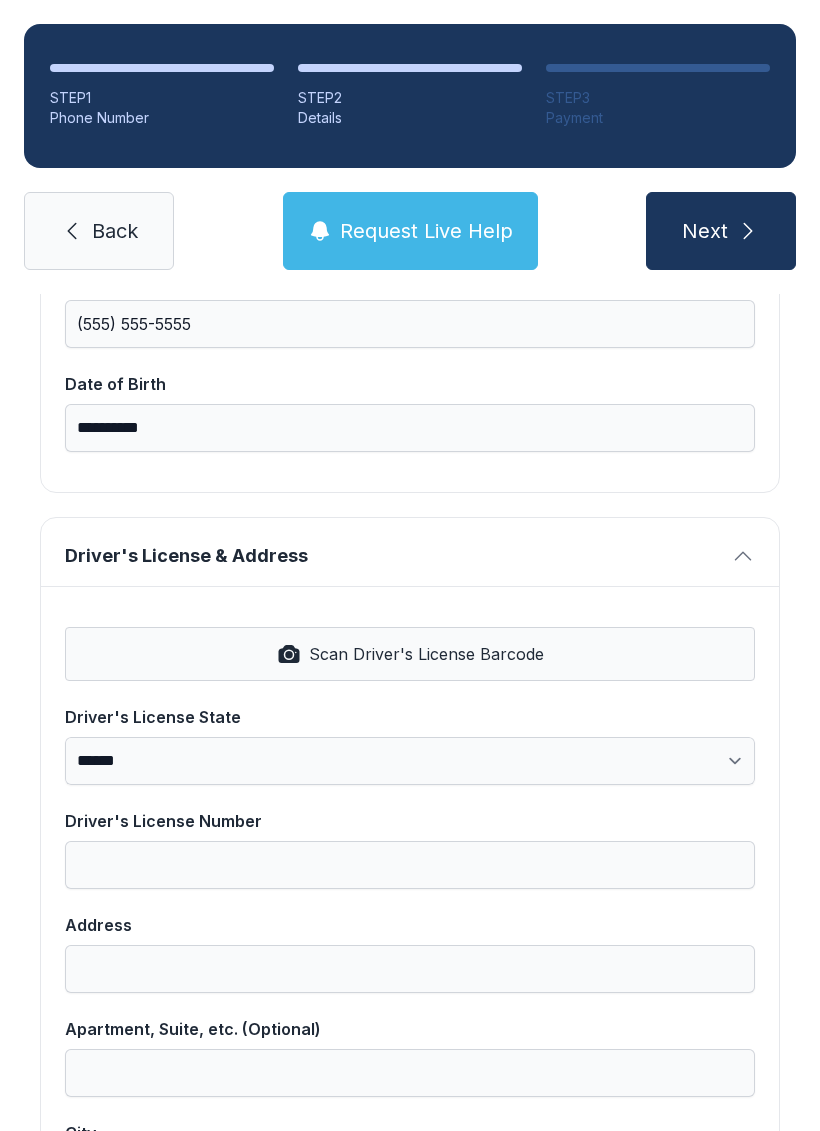 type on "**********" 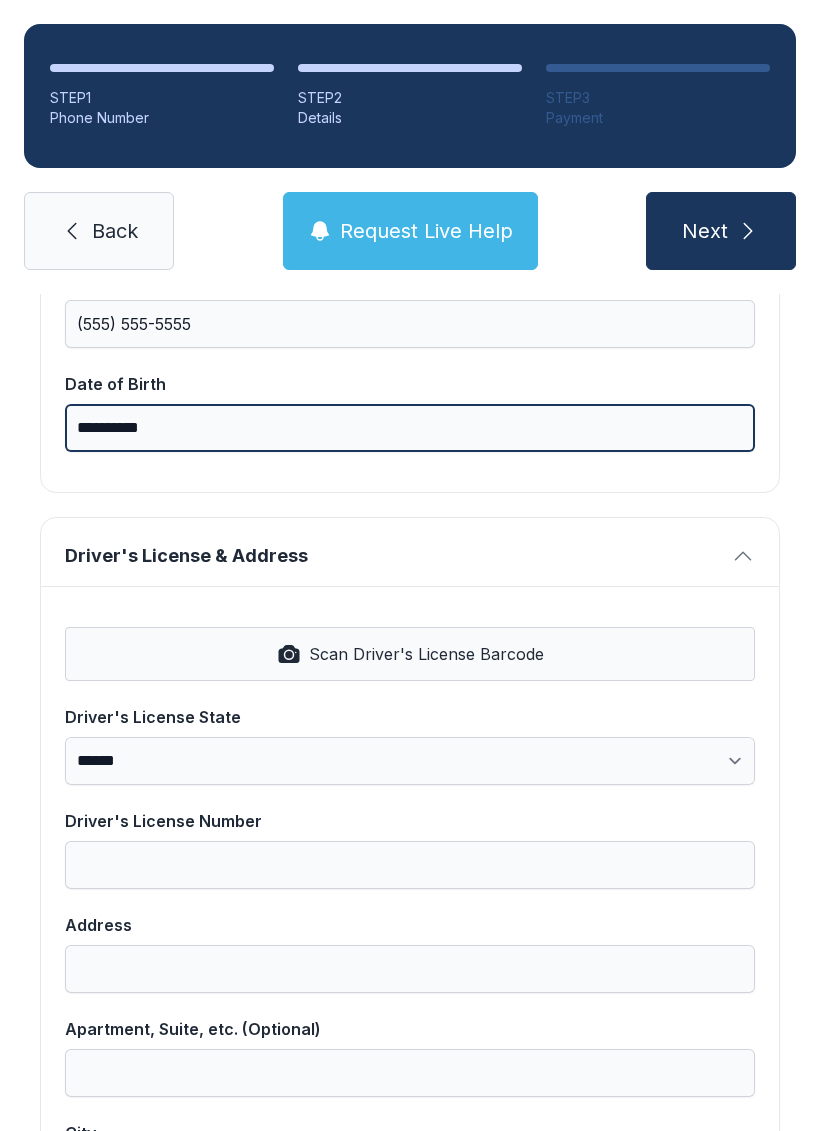 click on "**********" at bounding box center [410, 428] 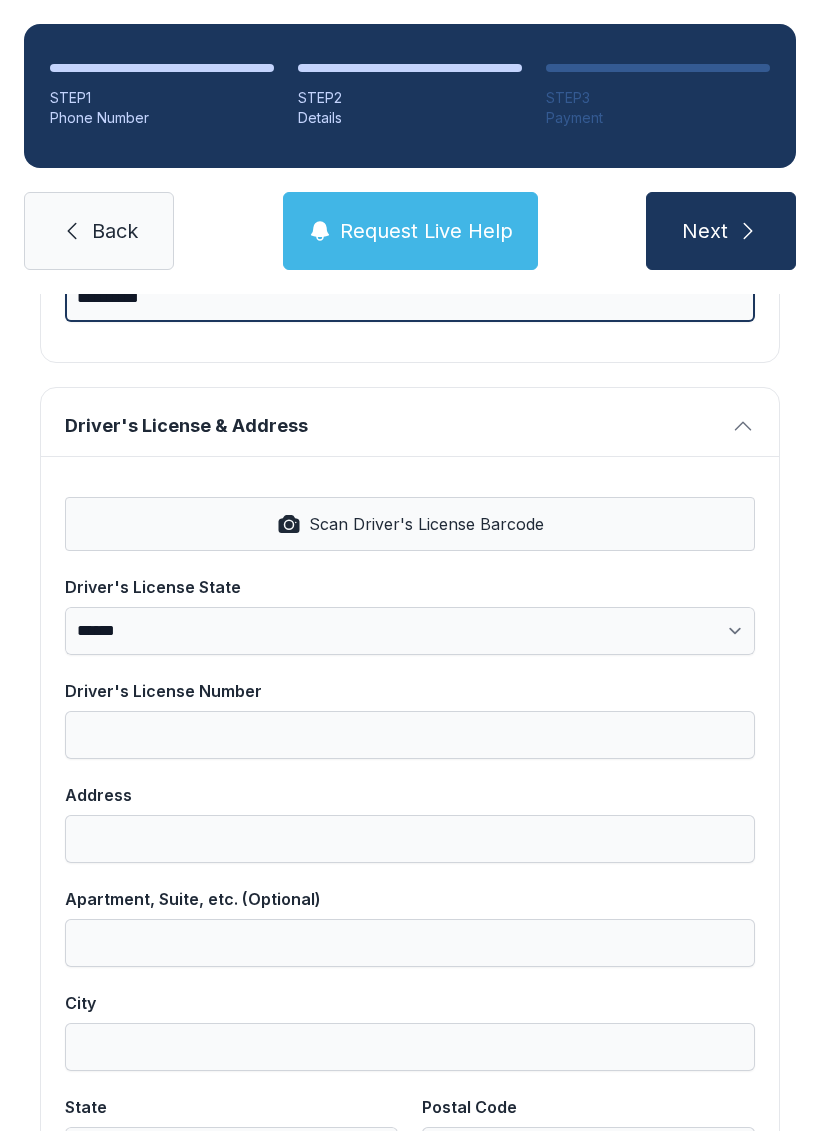 scroll, scrollTop: 696, scrollLeft: 0, axis: vertical 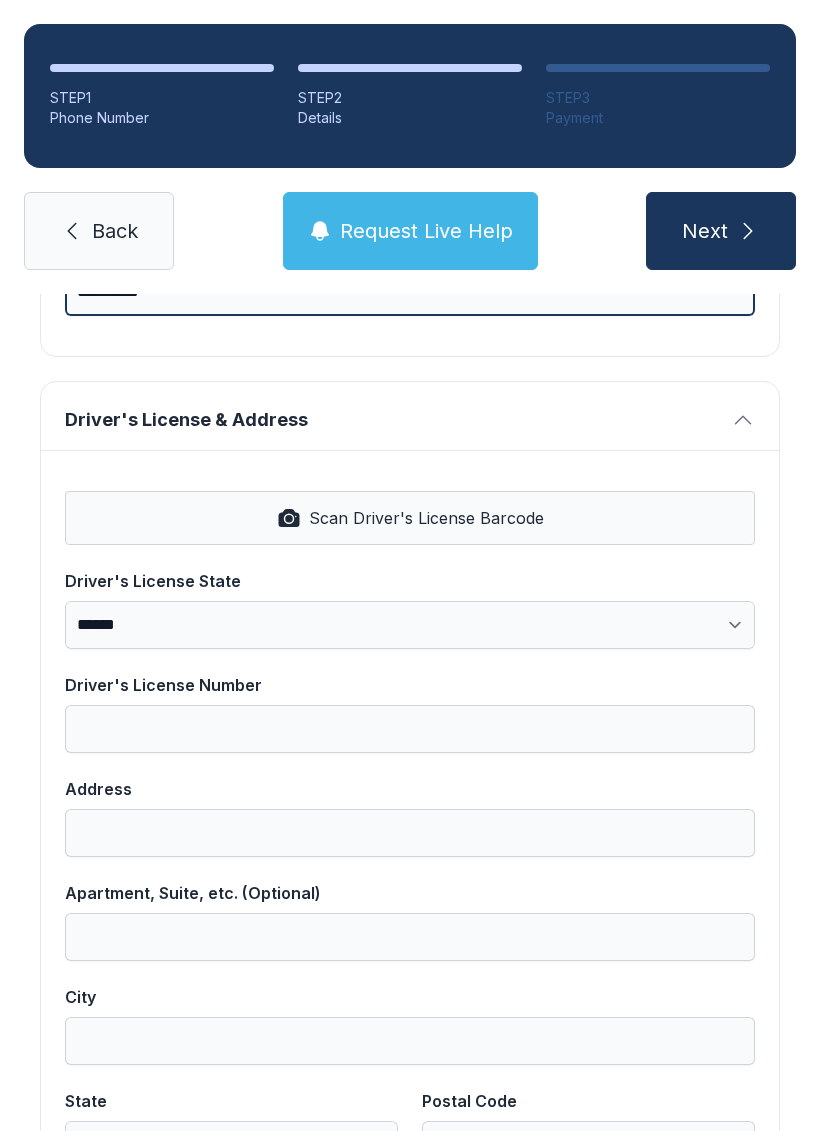 type on "**********" 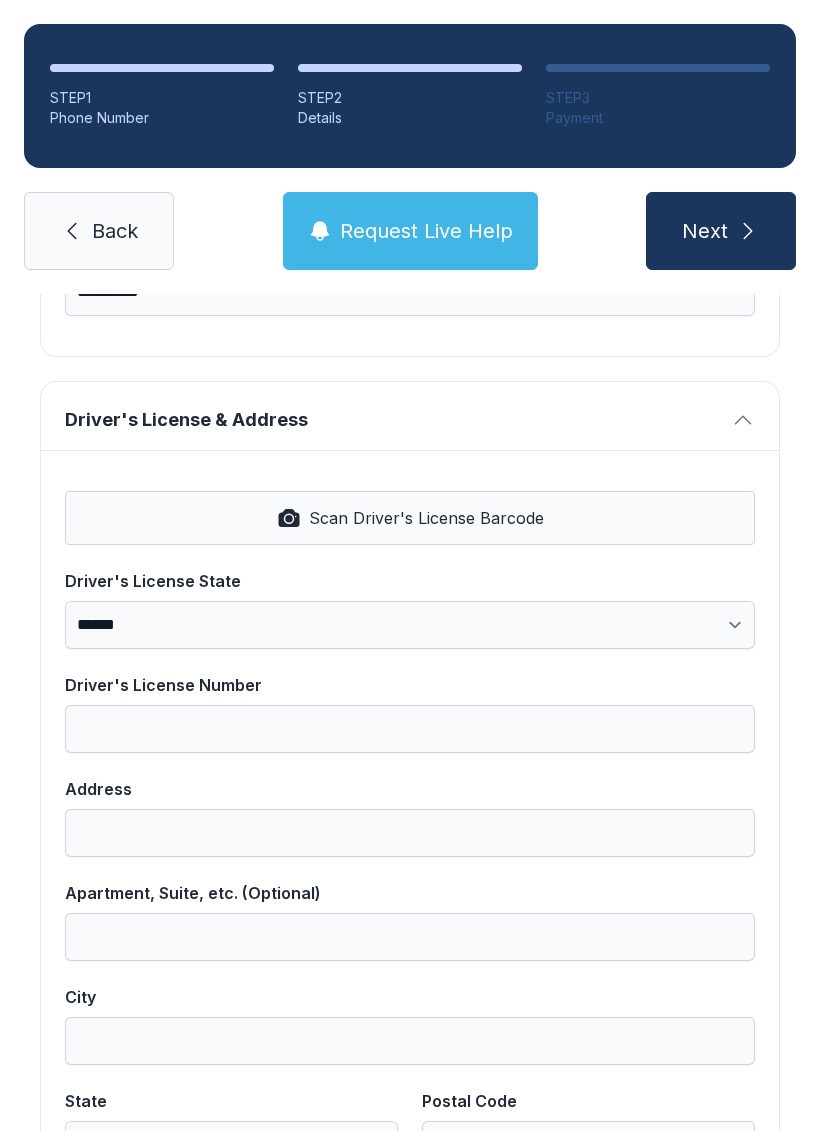 click on "Scan Driver's License Barcode" at bounding box center (410, 518) 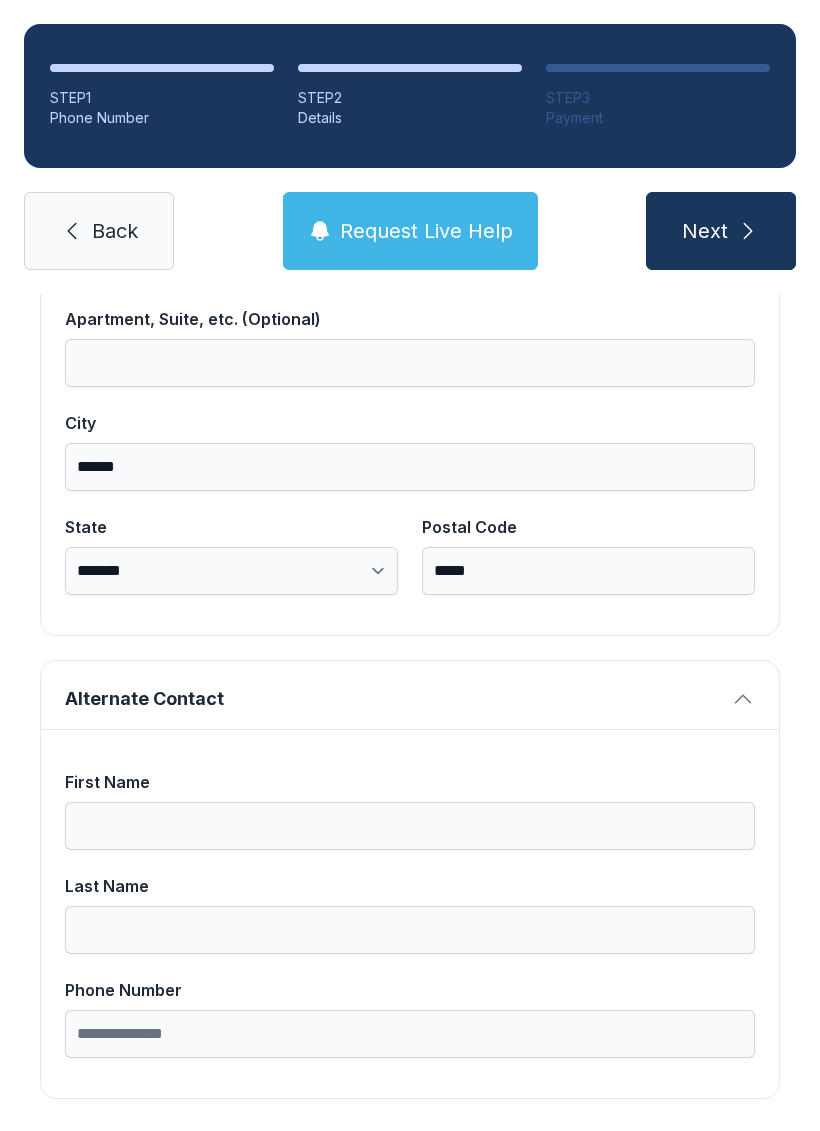 scroll, scrollTop: 1269, scrollLeft: 0, axis: vertical 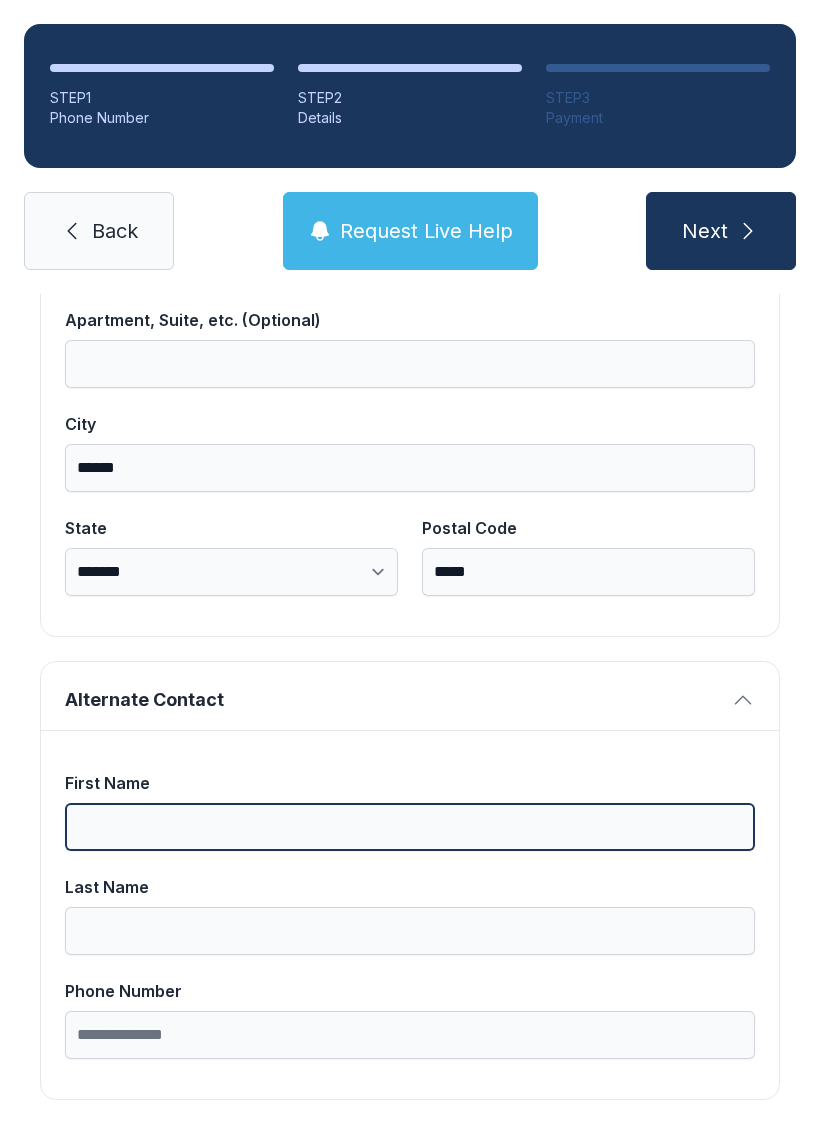click on "First Name" at bounding box center [410, 827] 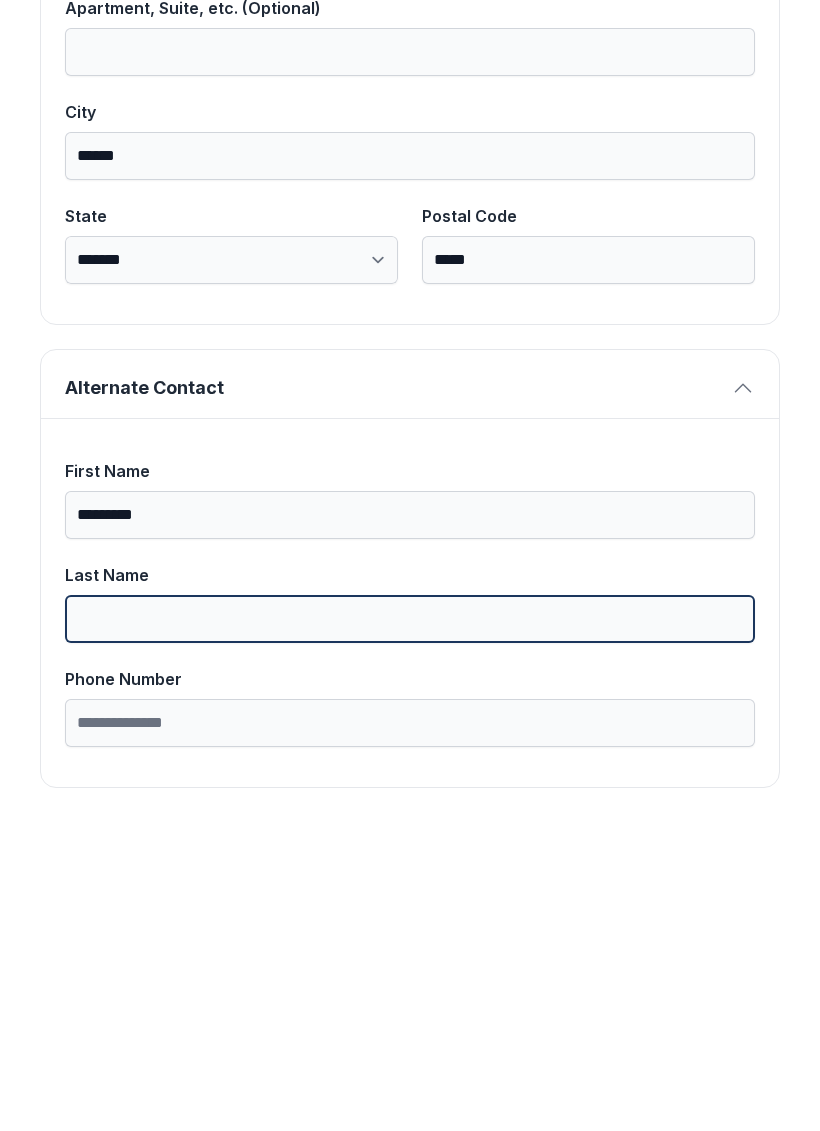 click on "Last Name" at bounding box center [410, 931] 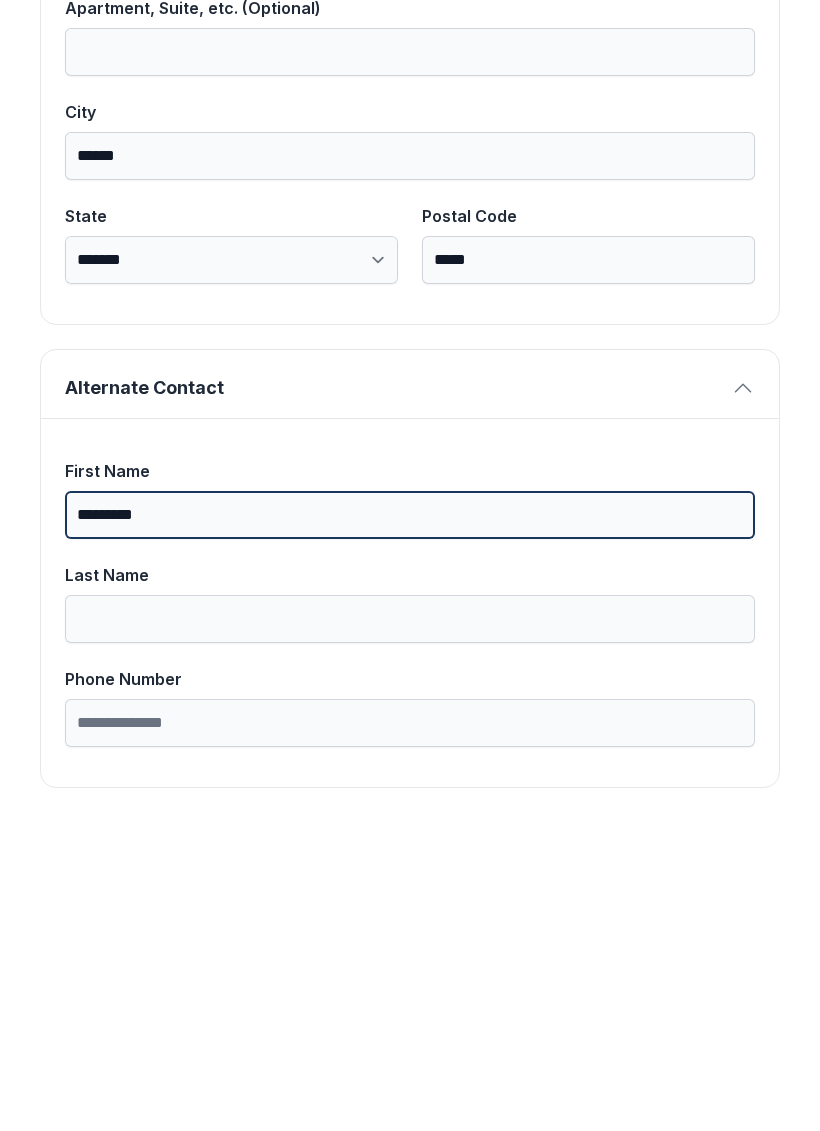 click on "*********" at bounding box center [410, 827] 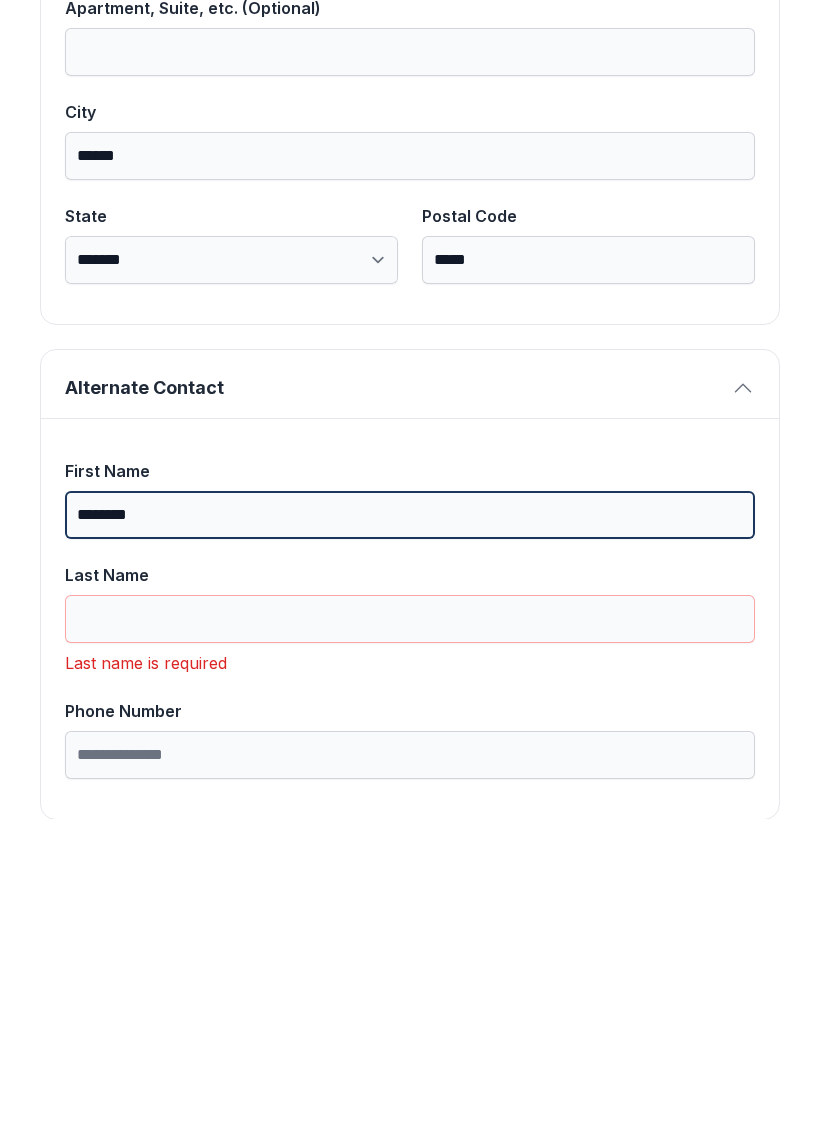 type on "*********" 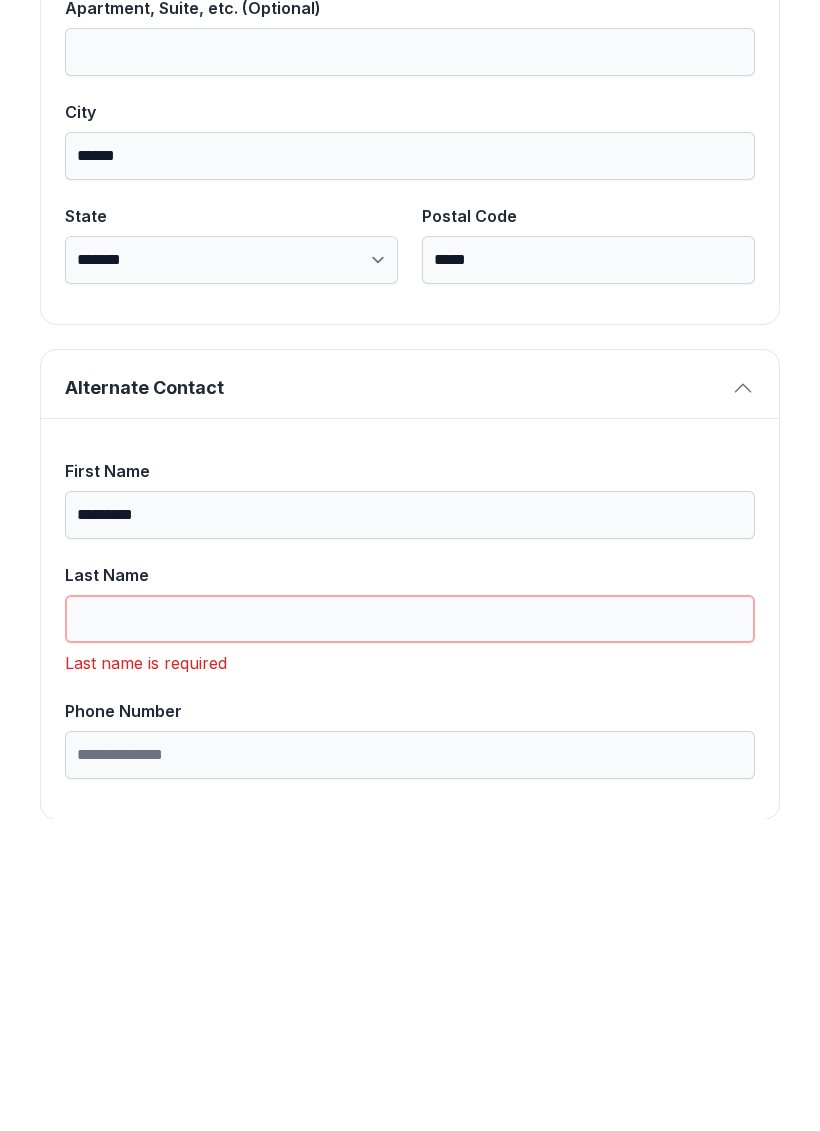 click on "Last Name" at bounding box center (410, 931) 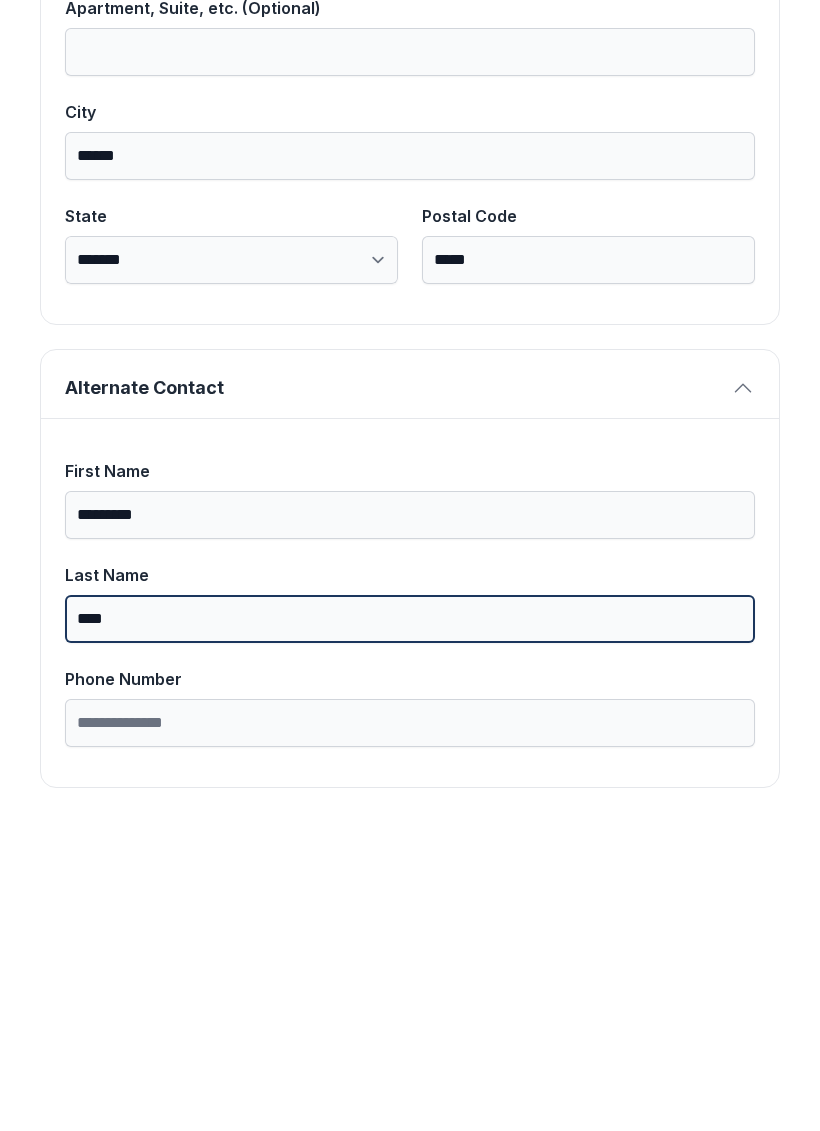 type on "****" 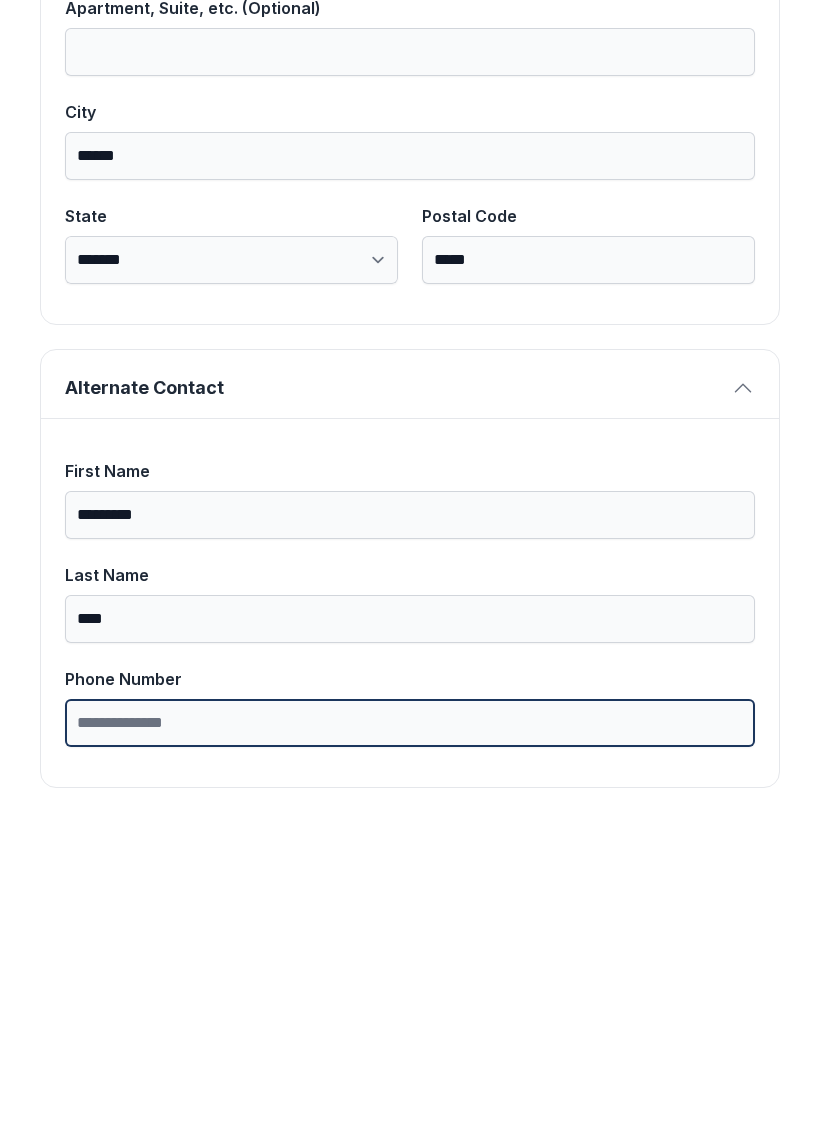 click on "Phone Number" at bounding box center (410, 1035) 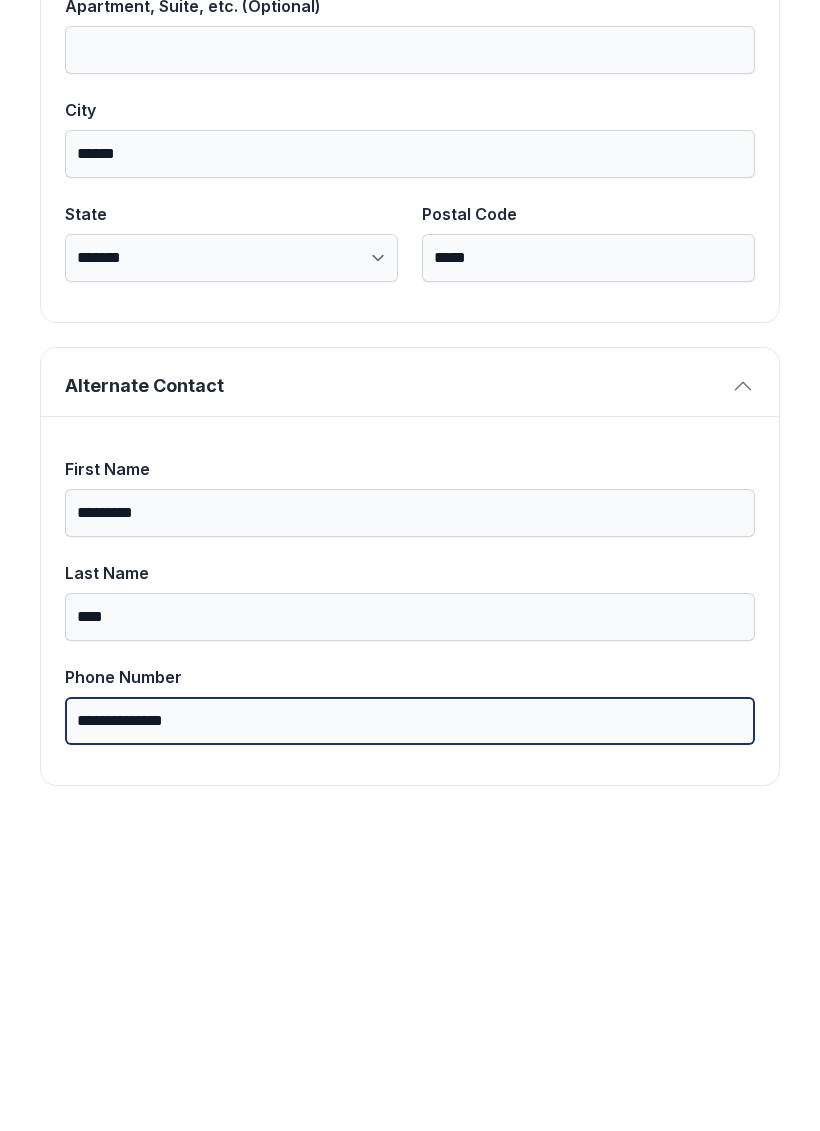 scroll, scrollTop: 1269, scrollLeft: 0, axis: vertical 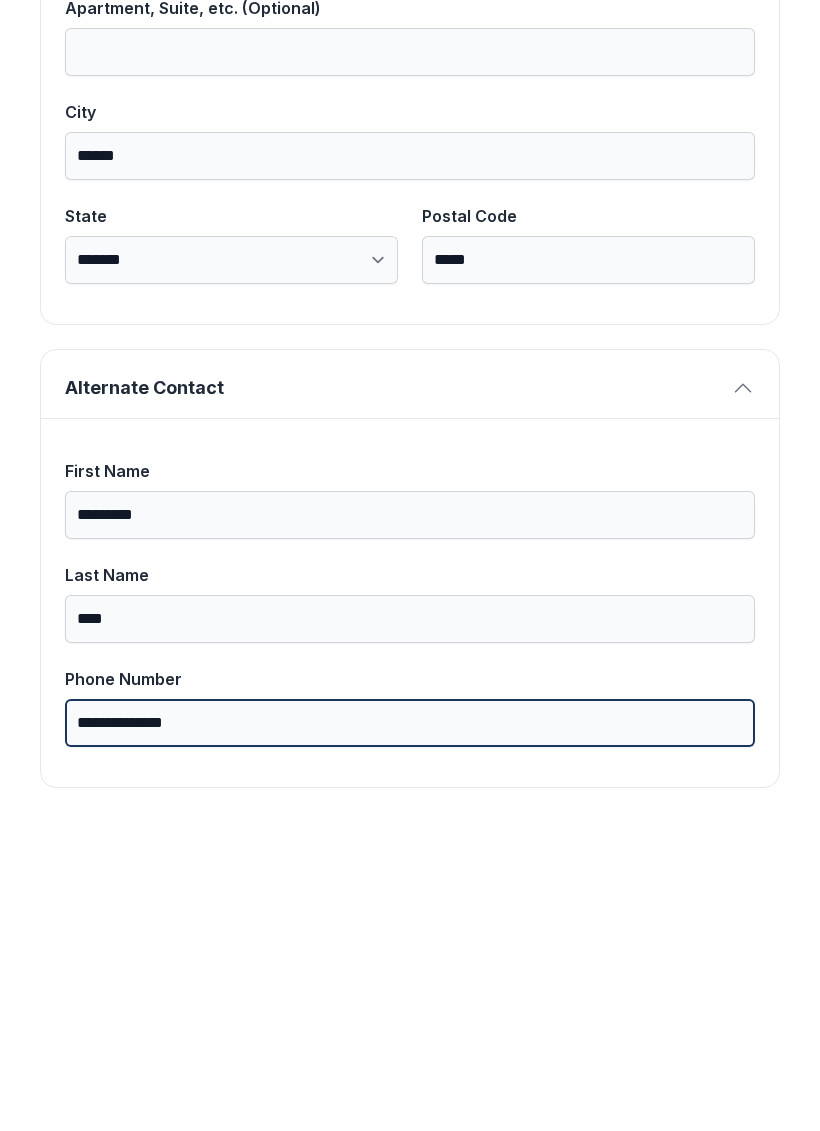 type on "**********" 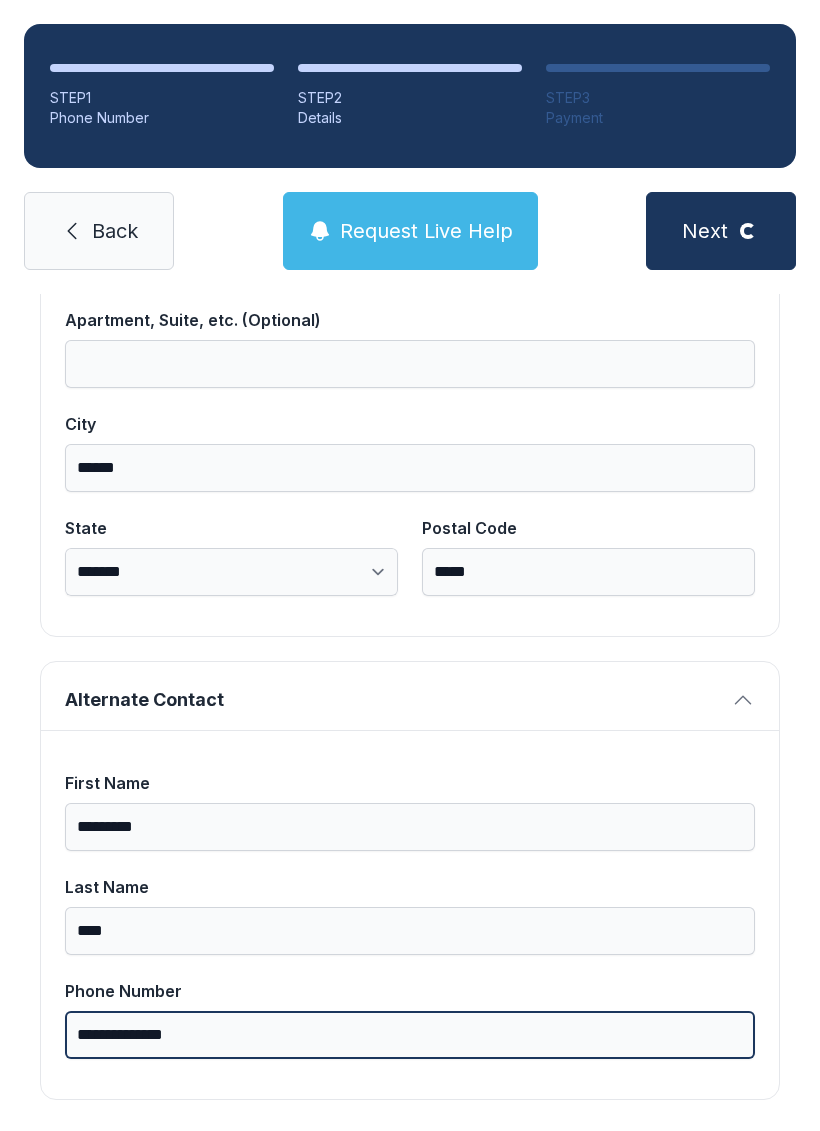 scroll, scrollTop: 1, scrollLeft: 0, axis: vertical 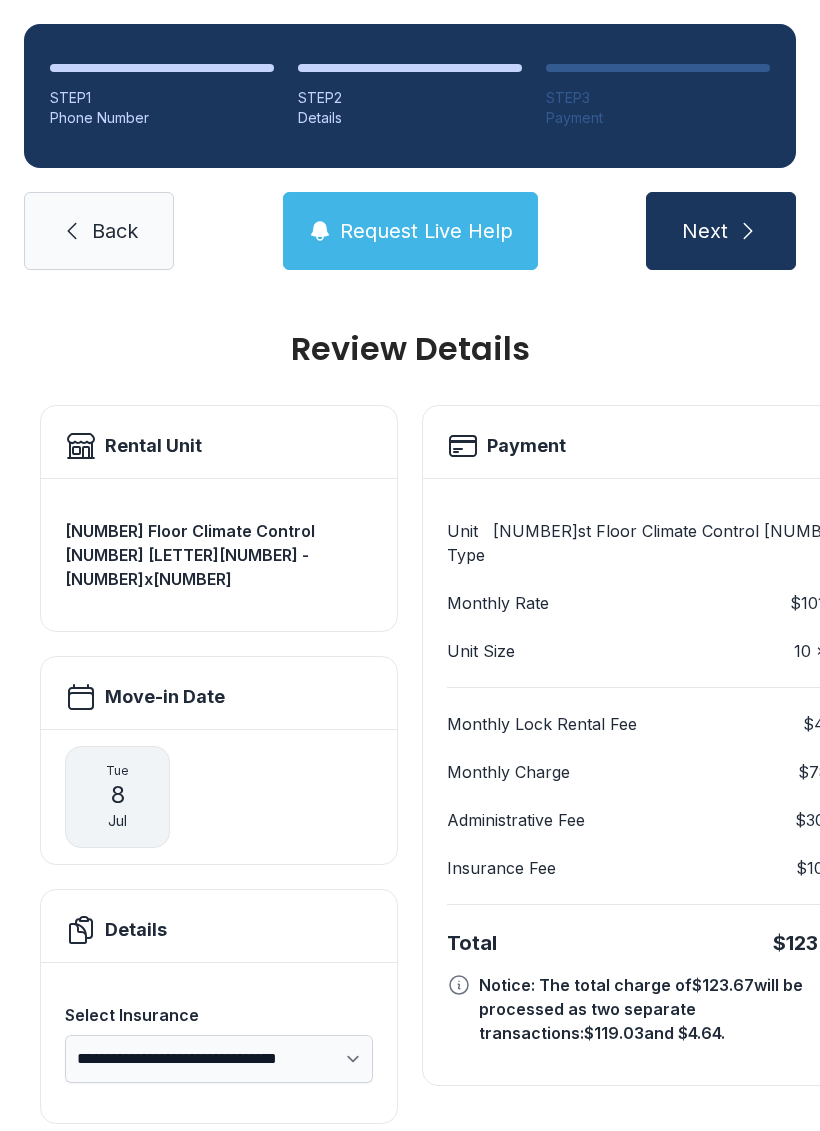 click at bounding box center [748, 231] 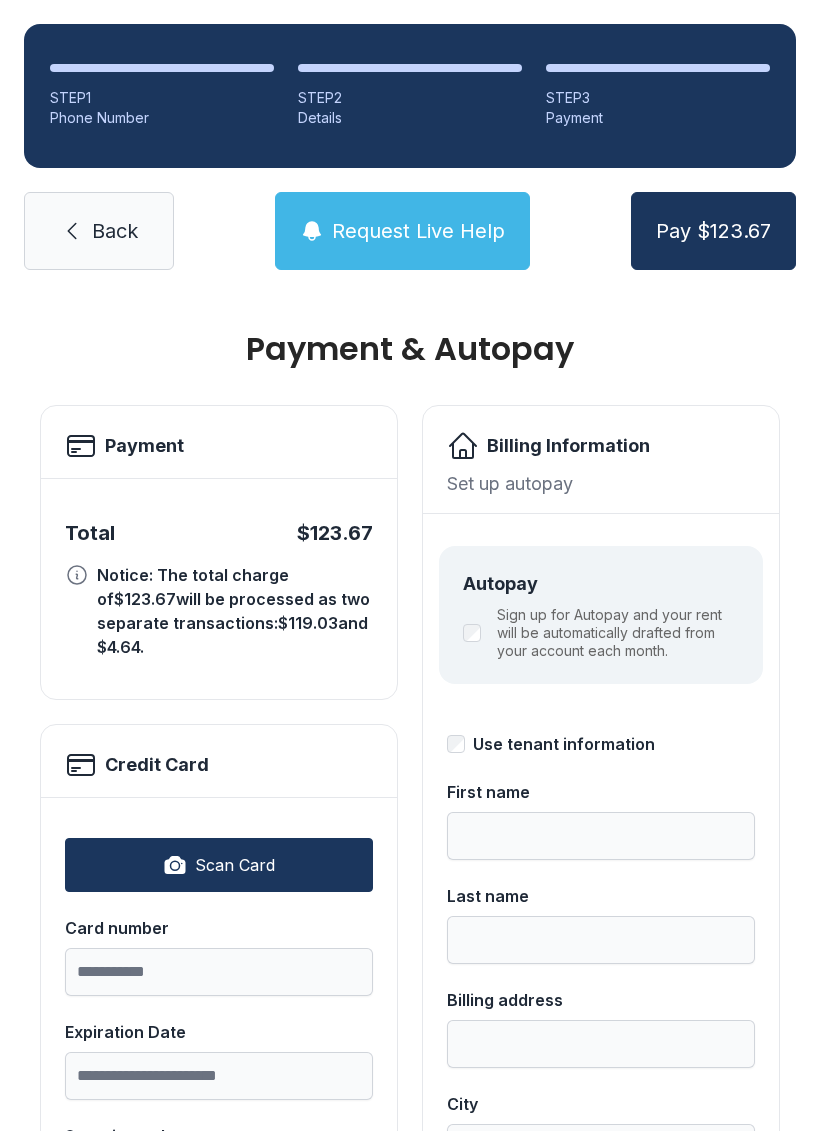 scroll, scrollTop: 0, scrollLeft: 0, axis: both 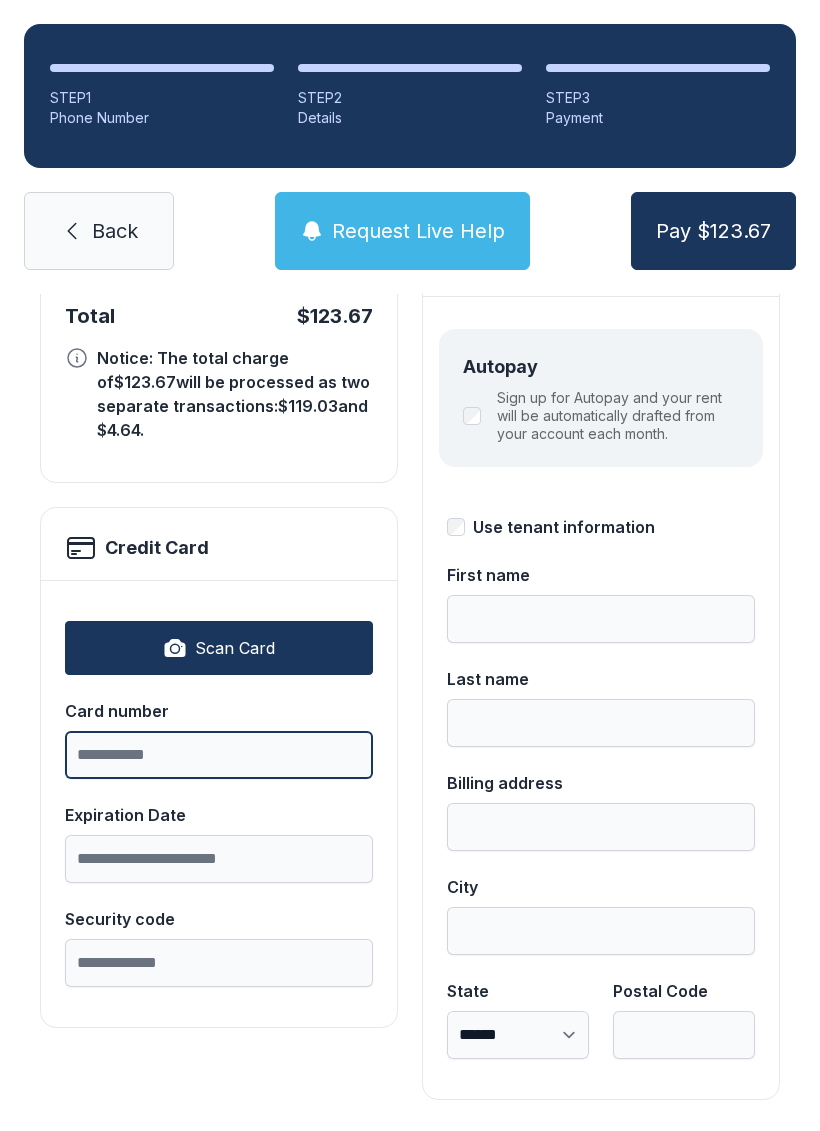 click on "Card number" at bounding box center [219, 755] 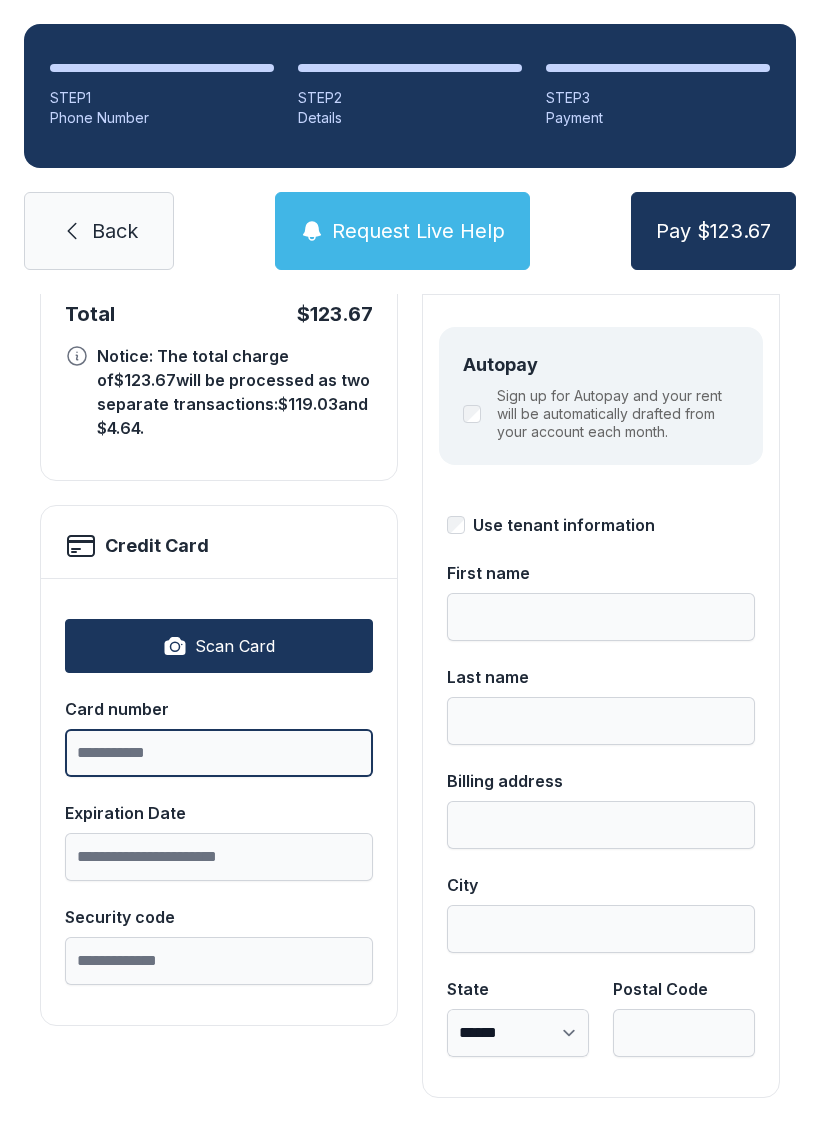 scroll, scrollTop: 218, scrollLeft: 0, axis: vertical 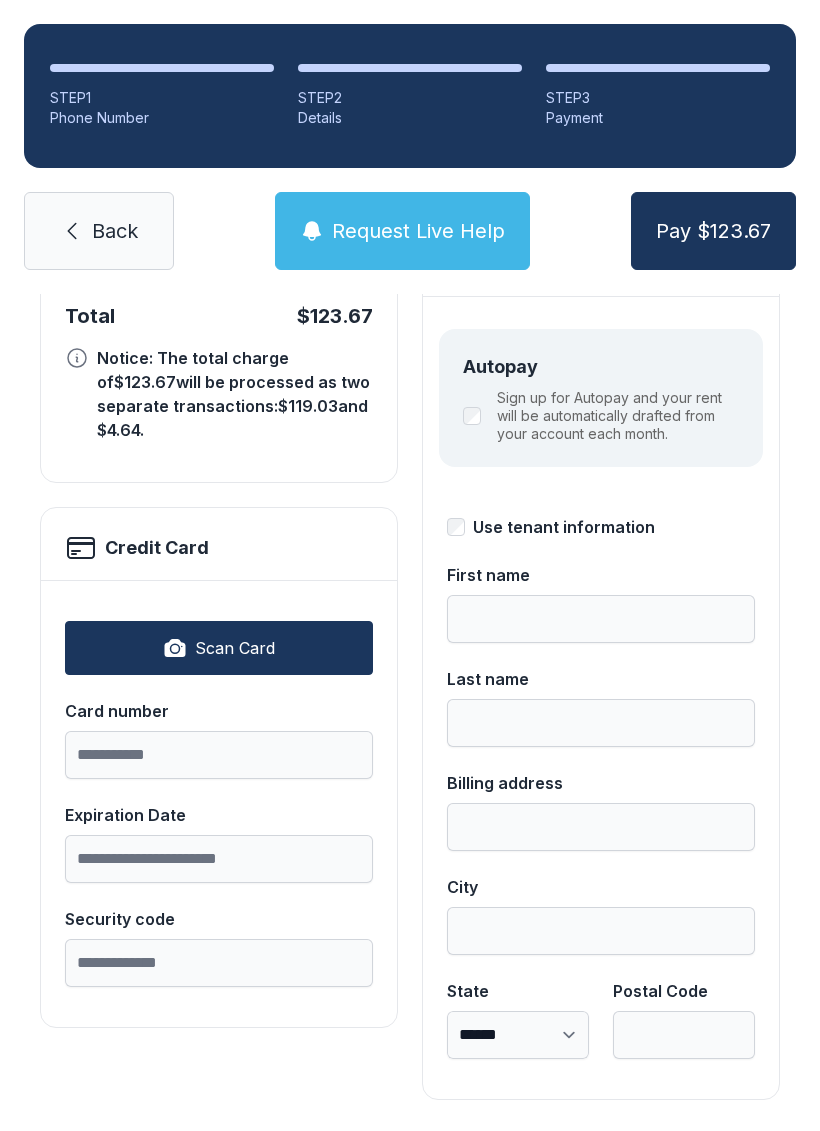 click on "Back" at bounding box center [99, 231] 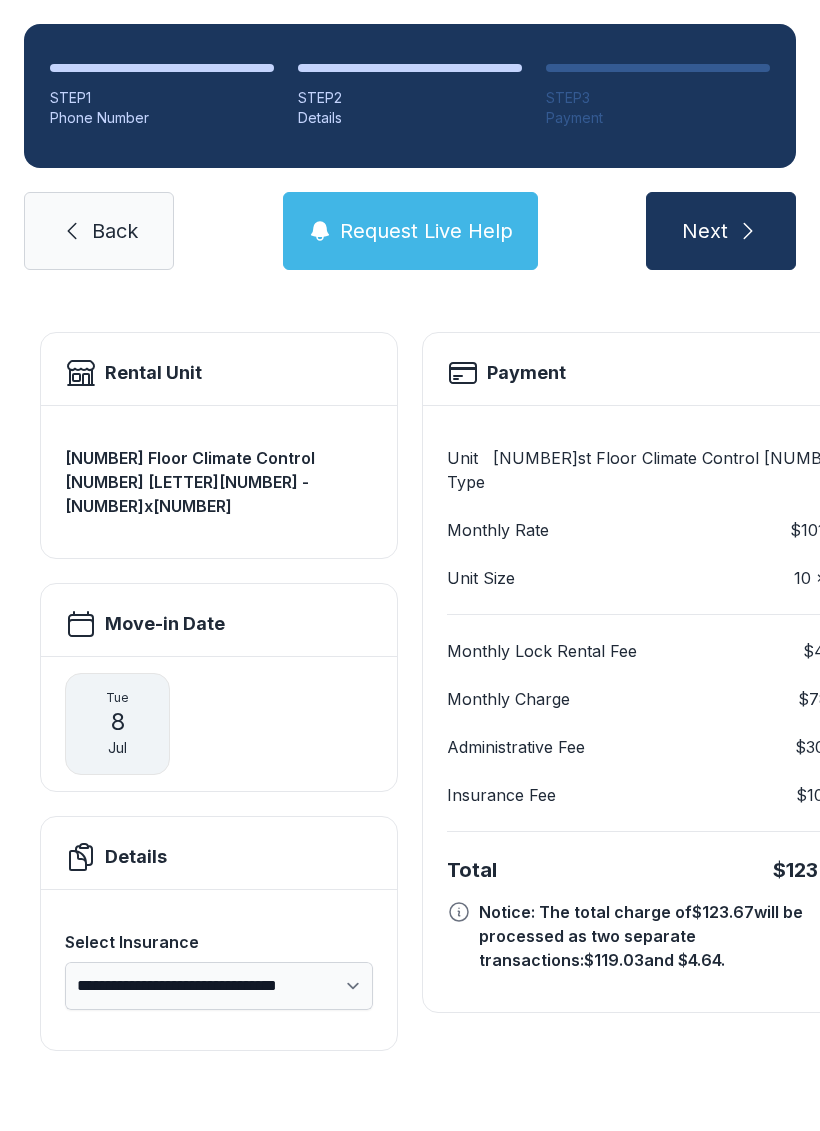 scroll, scrollTop: 0, scrollLeft: 0, axis: both 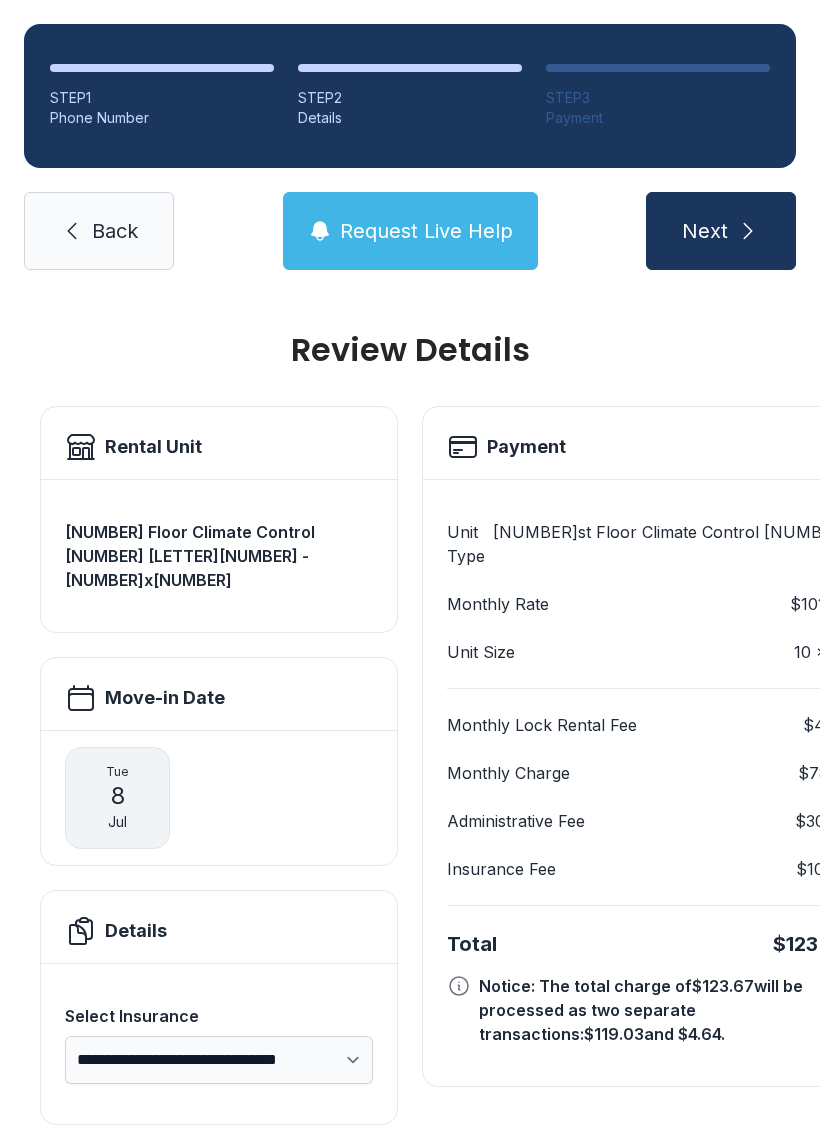 click on "Back" at bounding box center (115, 231) 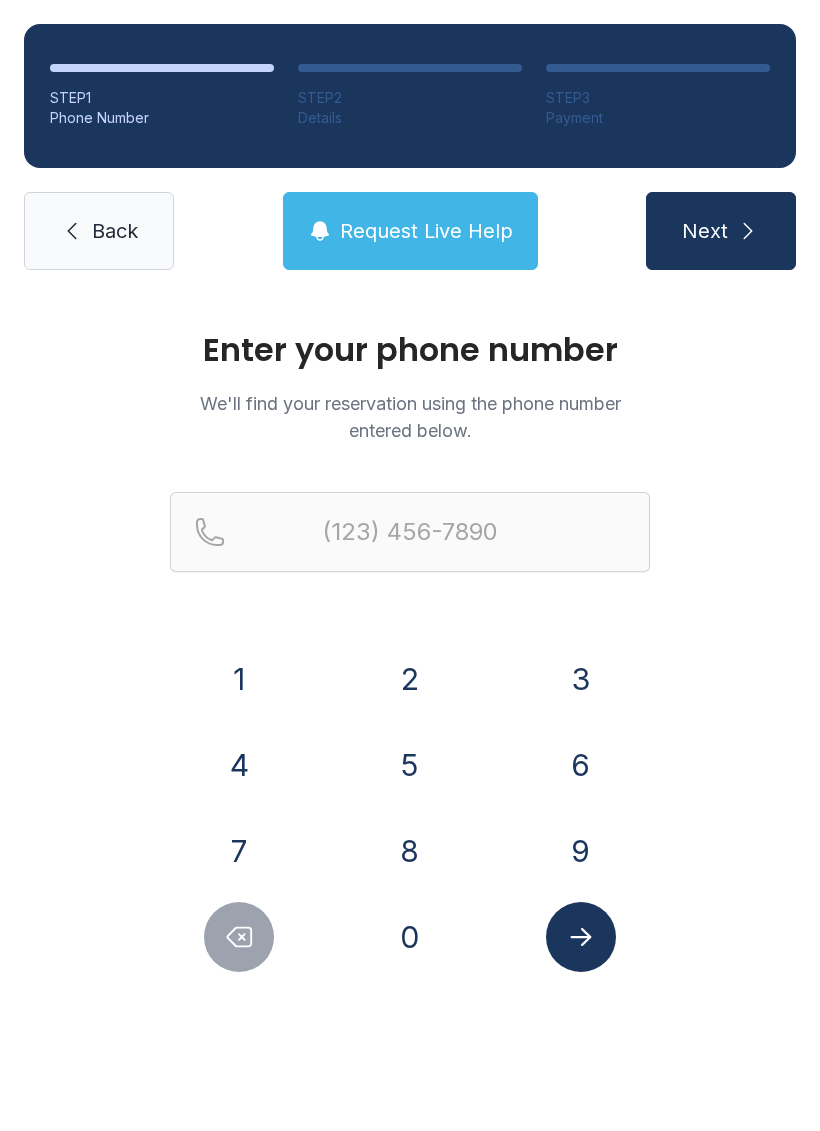 click on "Back" at bounding box center [115, 231] 